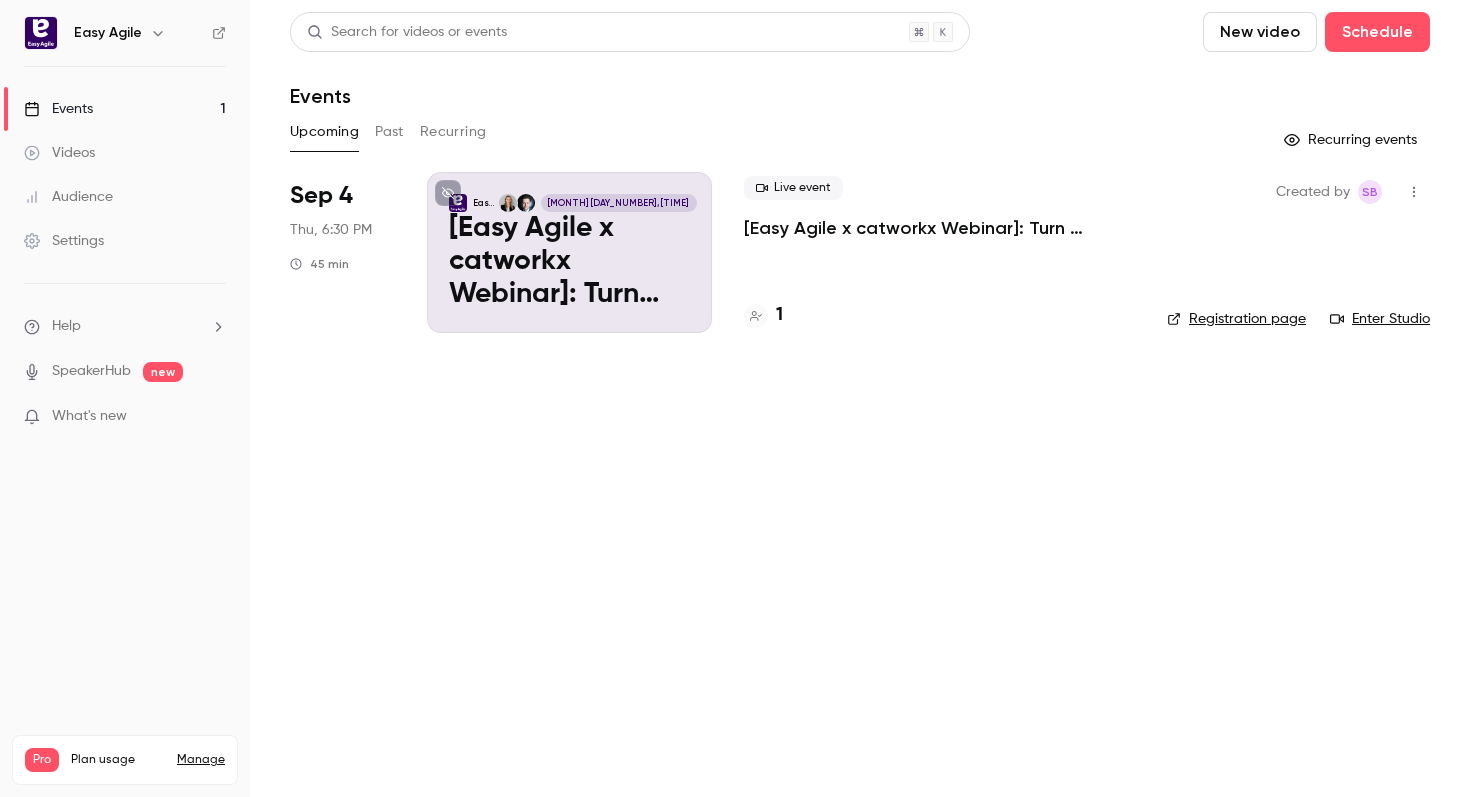 scroll, scrollTop: 0, scrollLeft: 0, axis: both 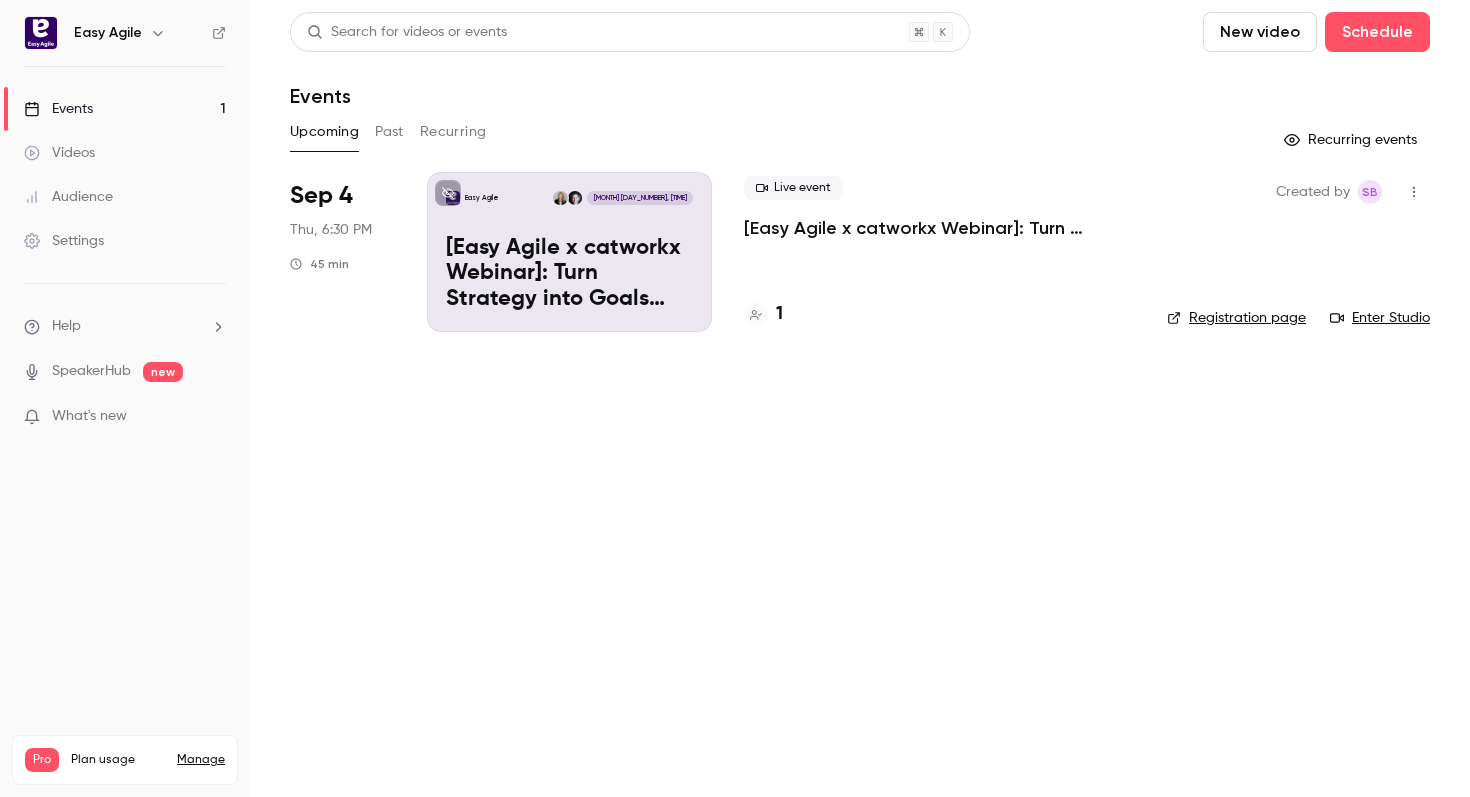 click on "Settings" at bounding box center (64, 241) 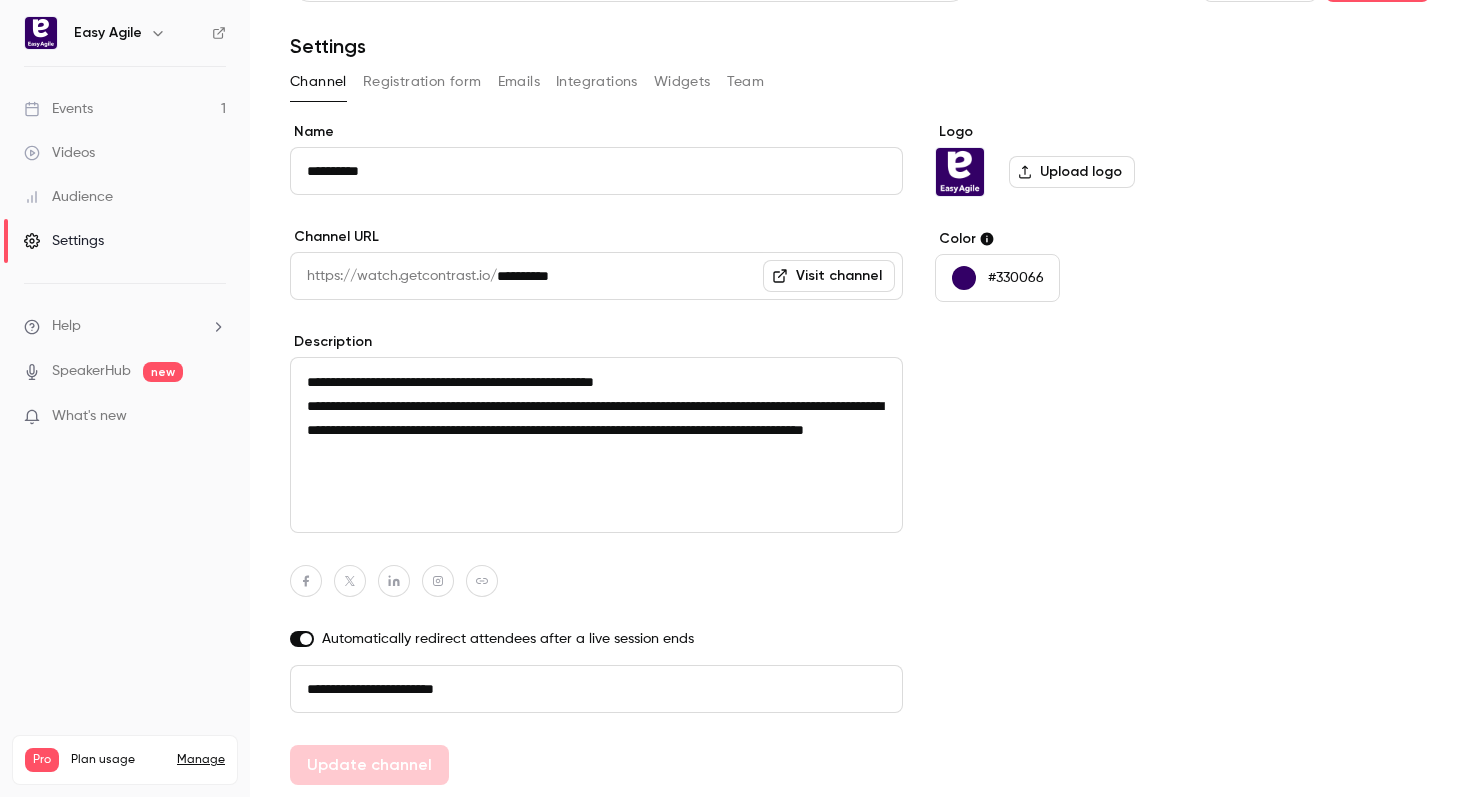 scroll, scrollTop: 0, scrollLeft: 0, axis: both 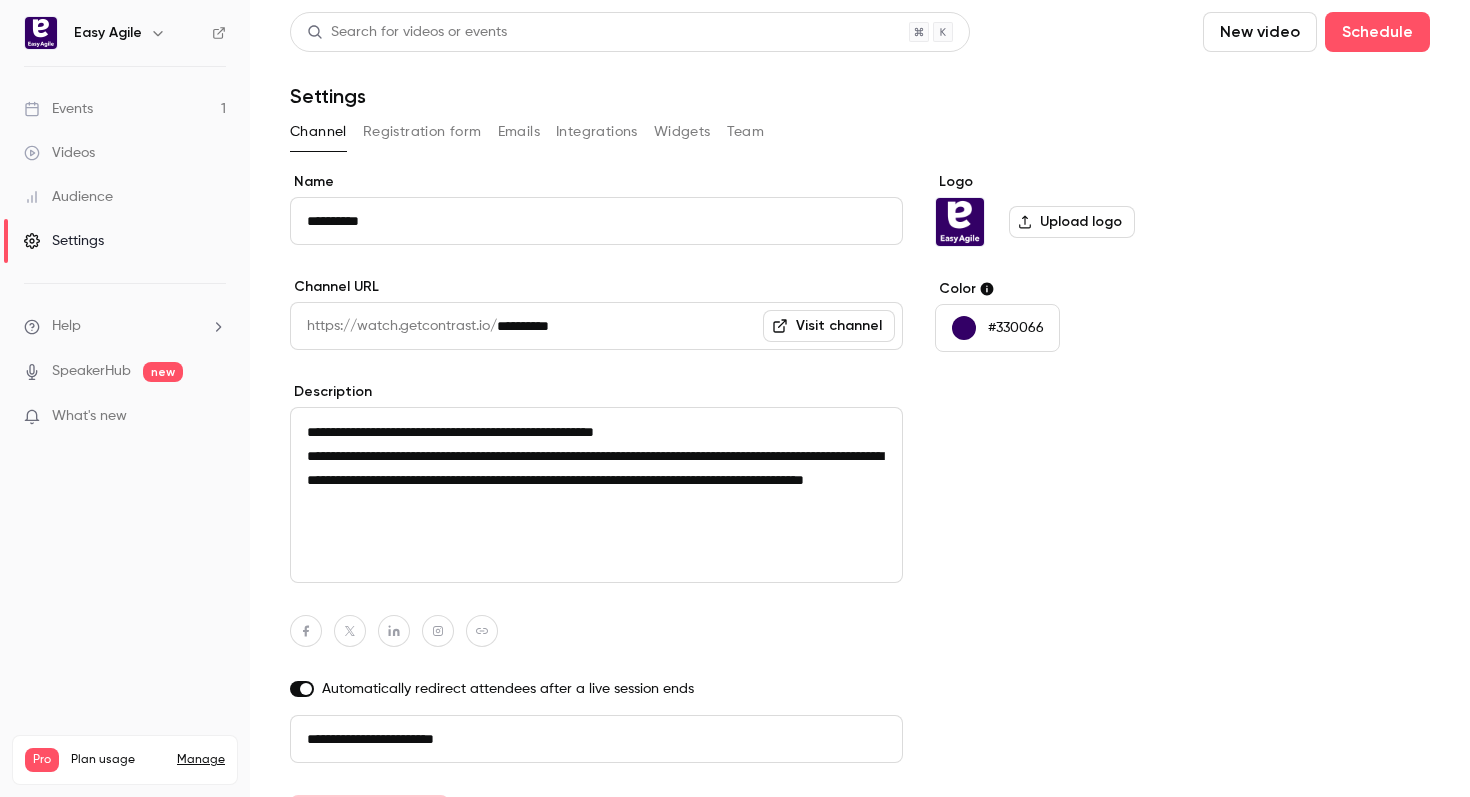 click on "Team" at bounding box center [746, 132] 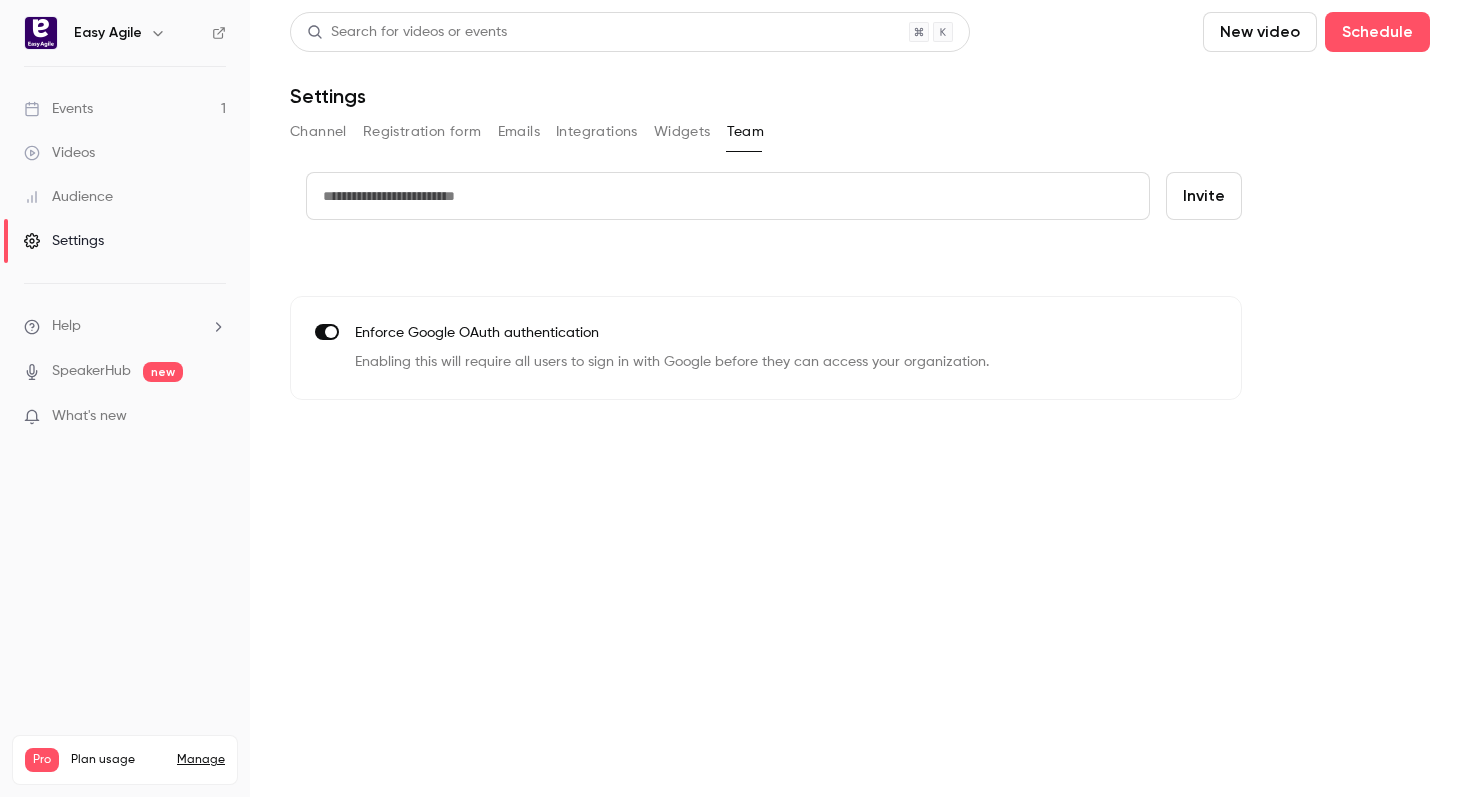 click on "Channel Registration form Emails Integrations Widgets Team" at bounding box center [860, 132] 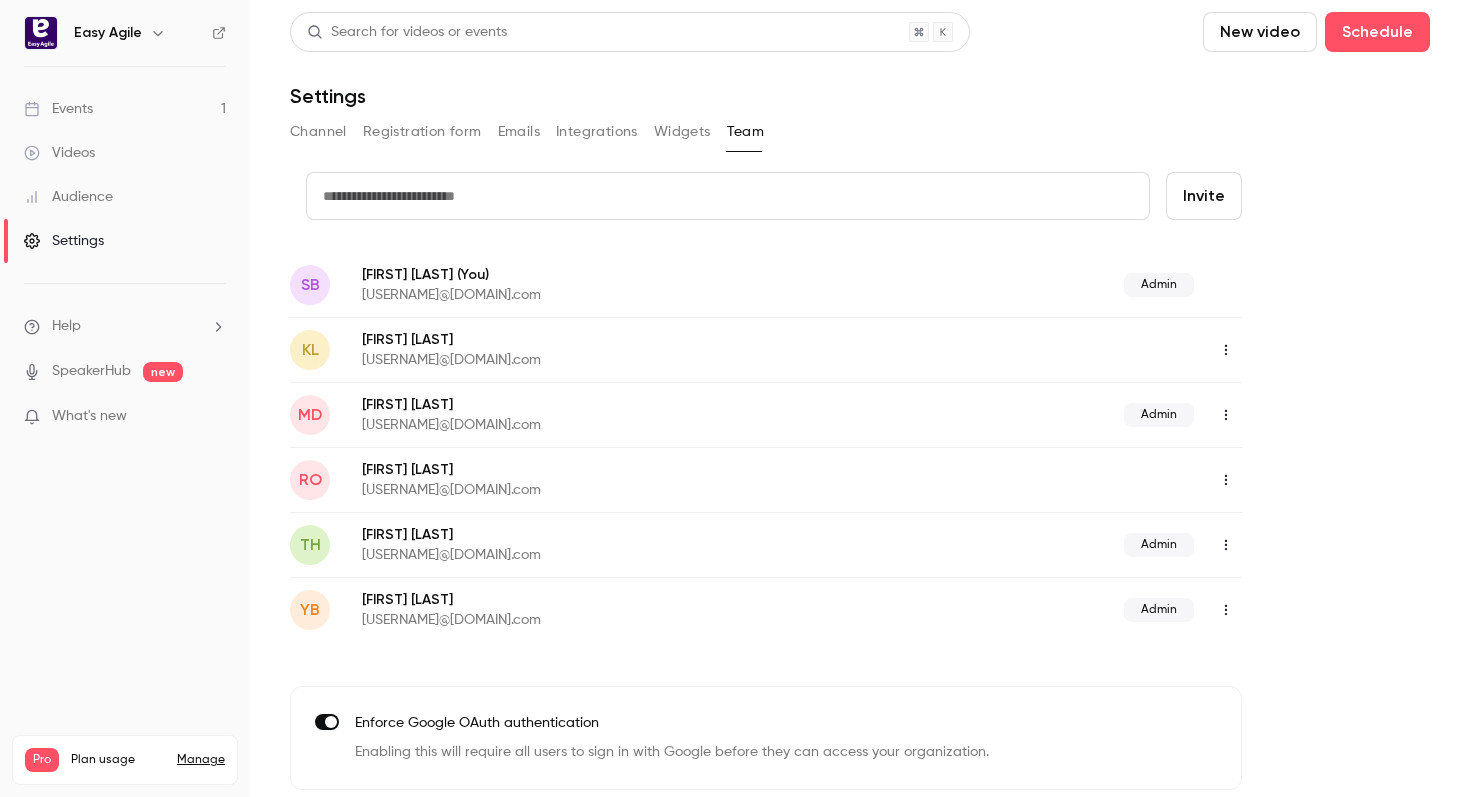 click at bounding box center (728, 196) 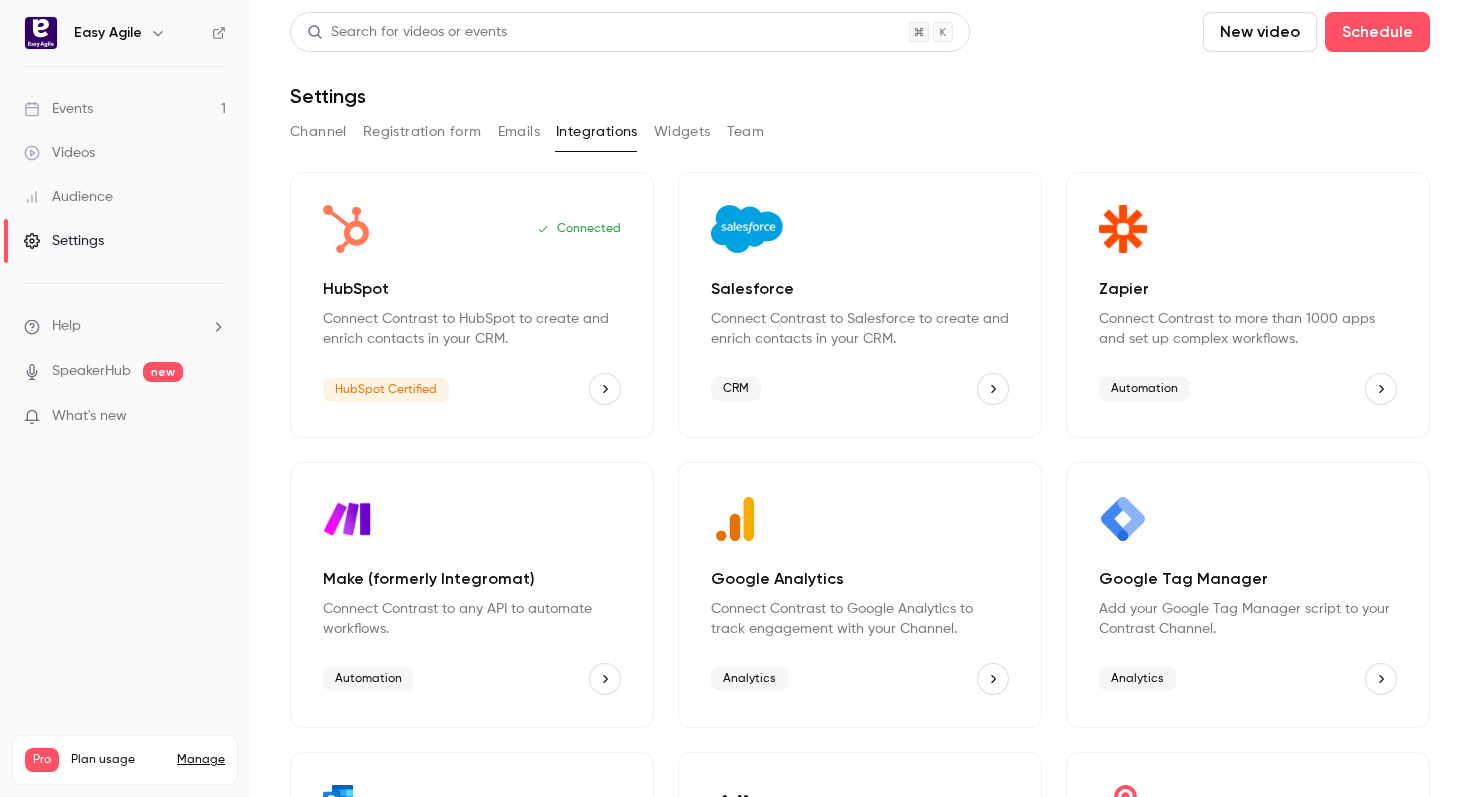 click on "Channel Registration form Emails Integrations Widgets Team" at bounding box center [860, 132] 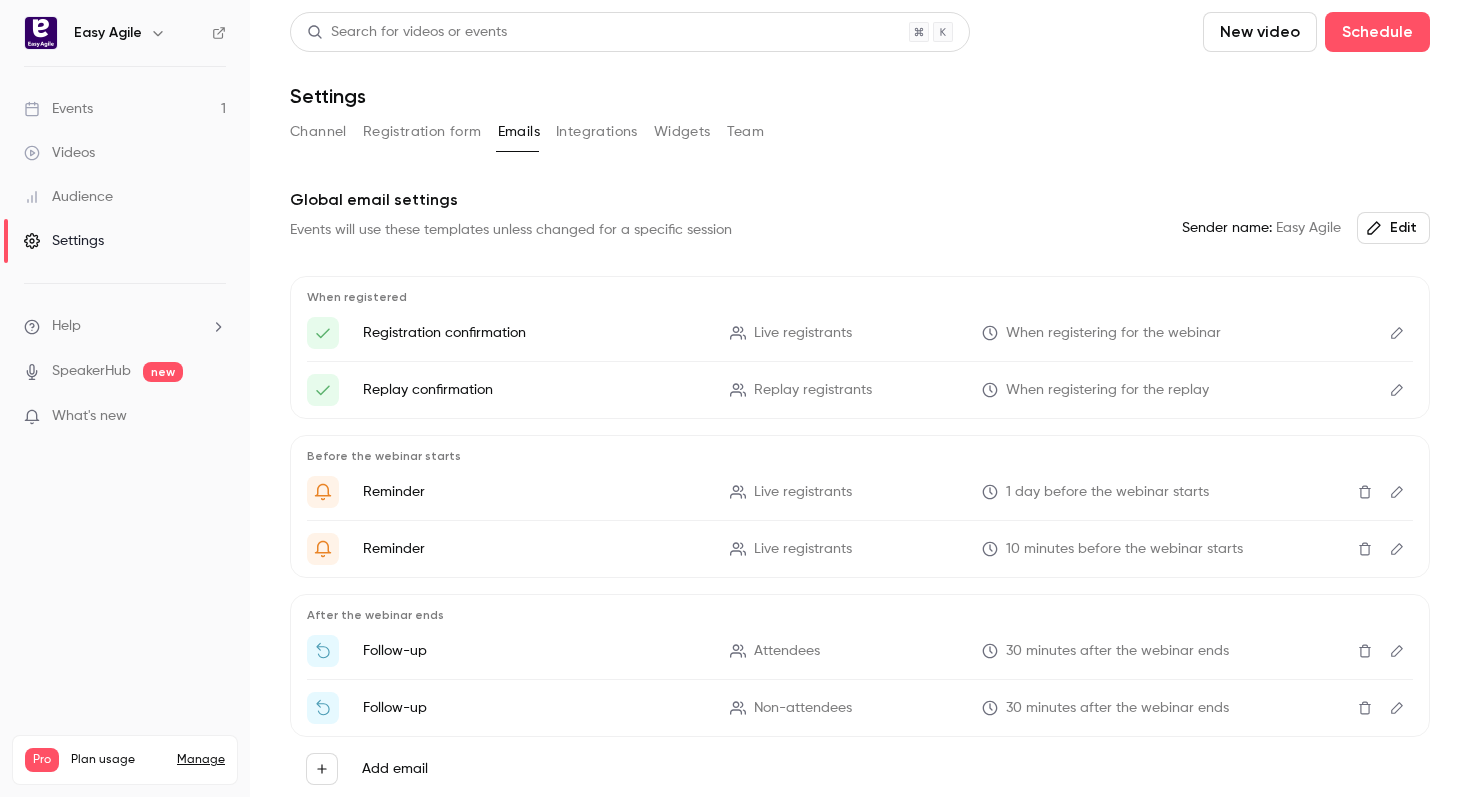 click on "Registration form" at bounding box center [422, 132] 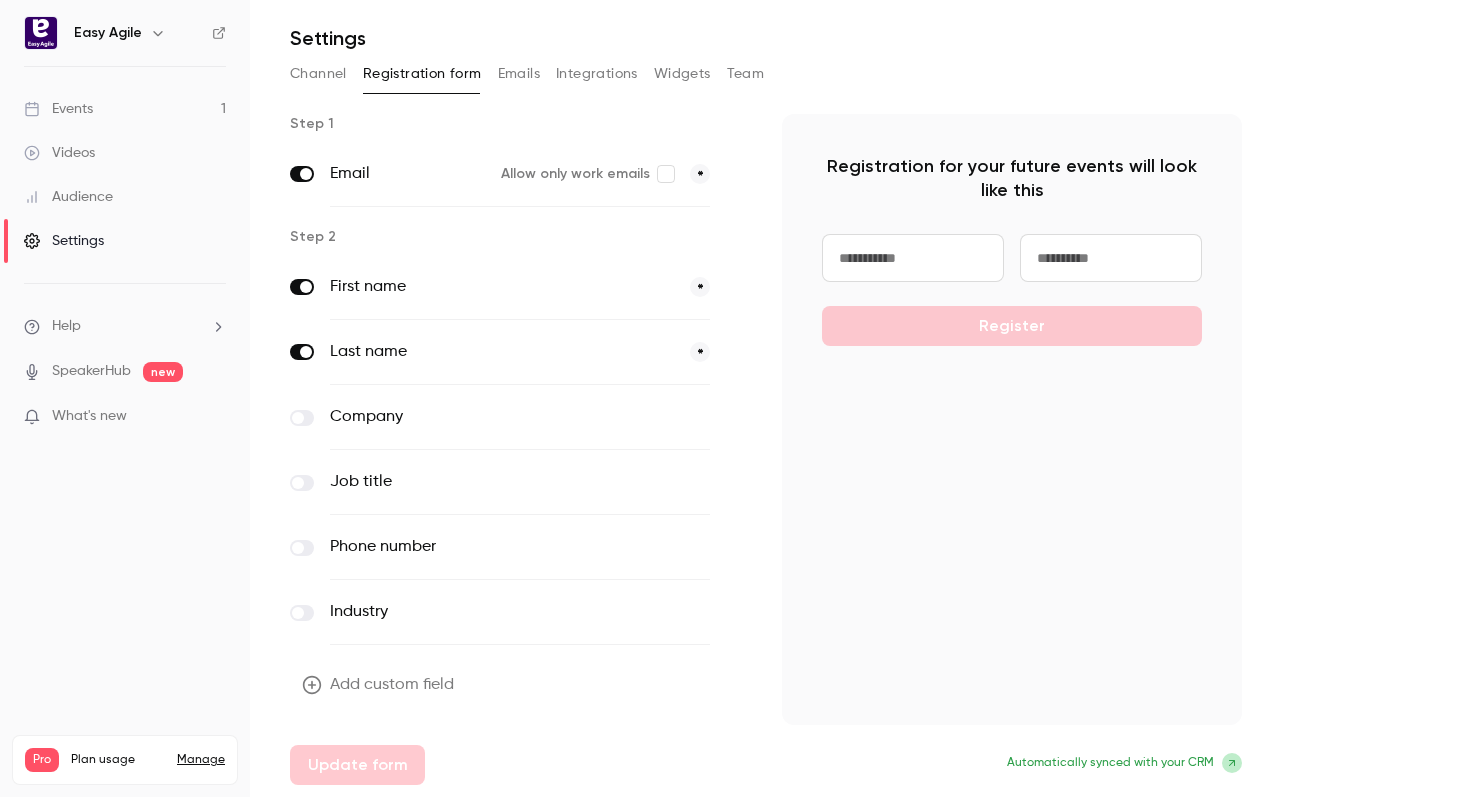 scroll, scrollTop: 0, scrollLeft: 0, axis: both 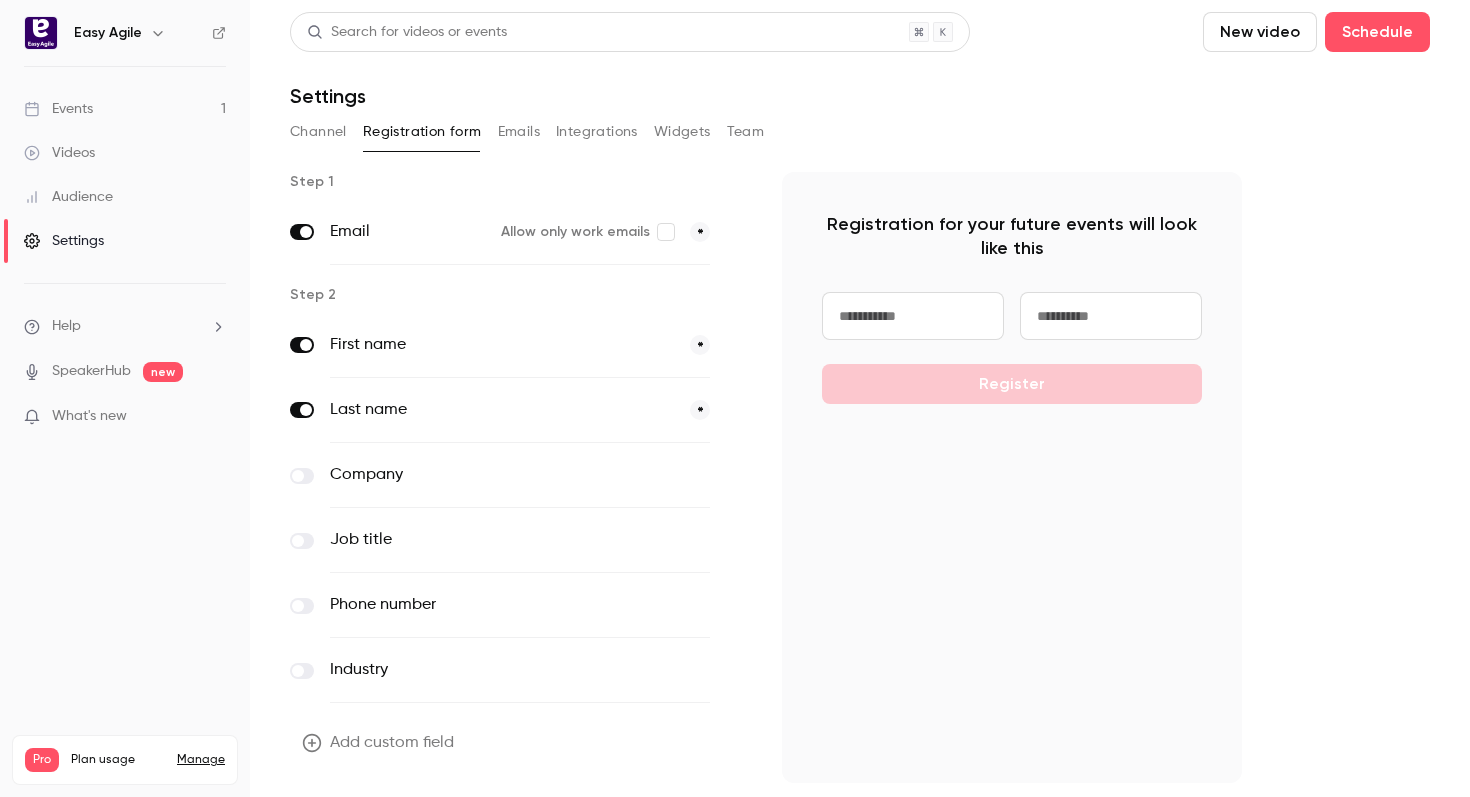 click on "Channel" at bounding box center [318, 132] 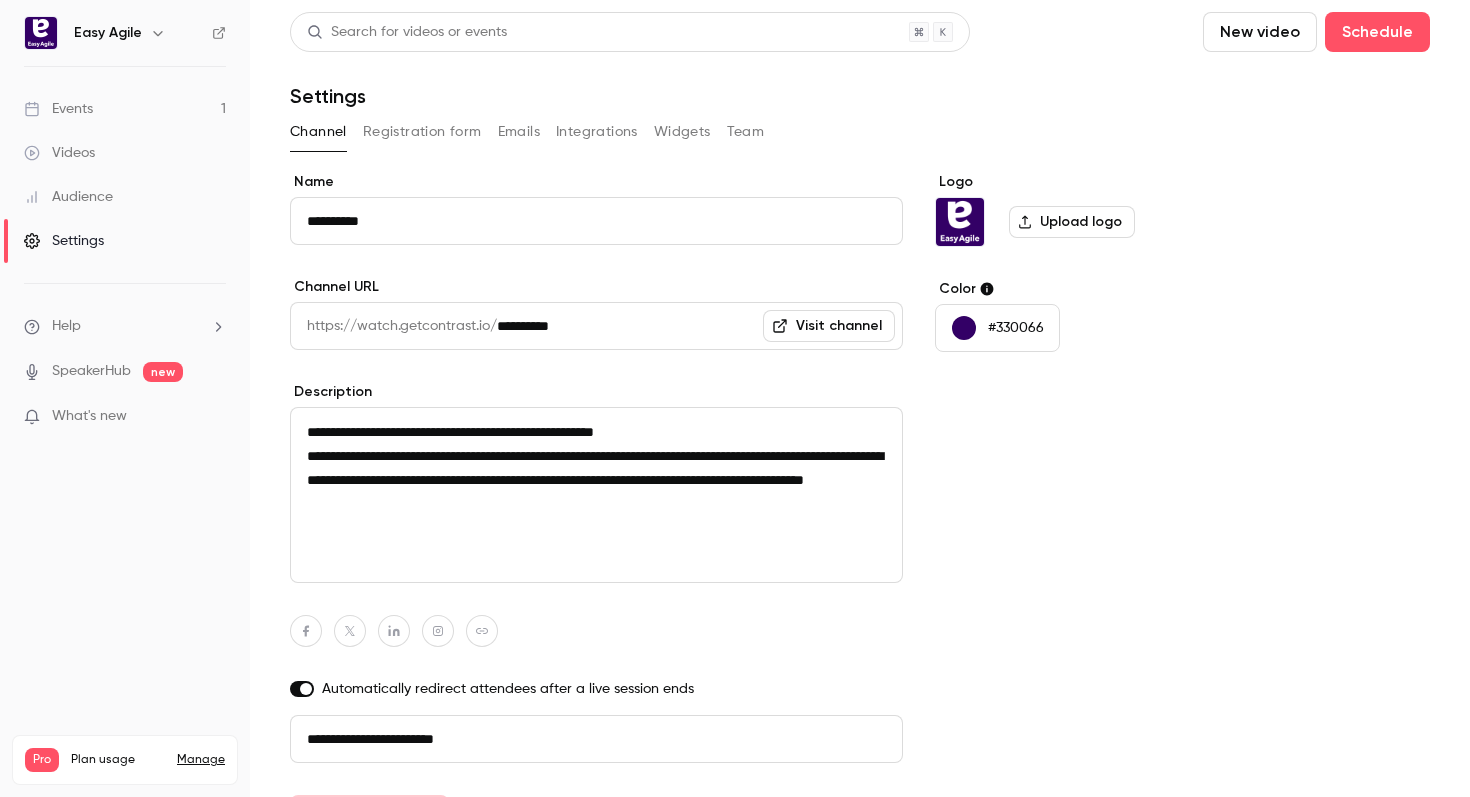 click on "Events 1" at bounding box center [125, 109] 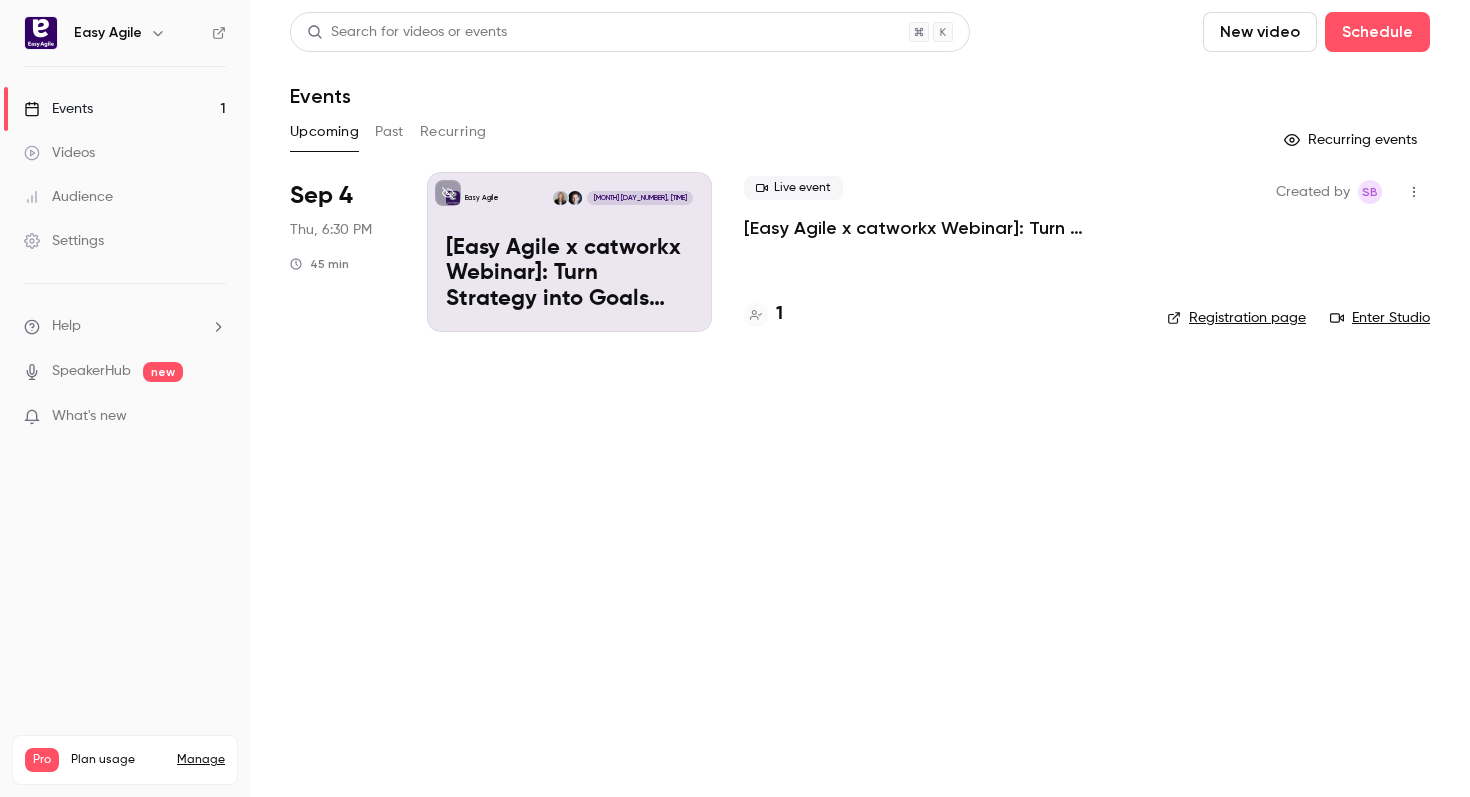 click at bounding box center (1414, 192) 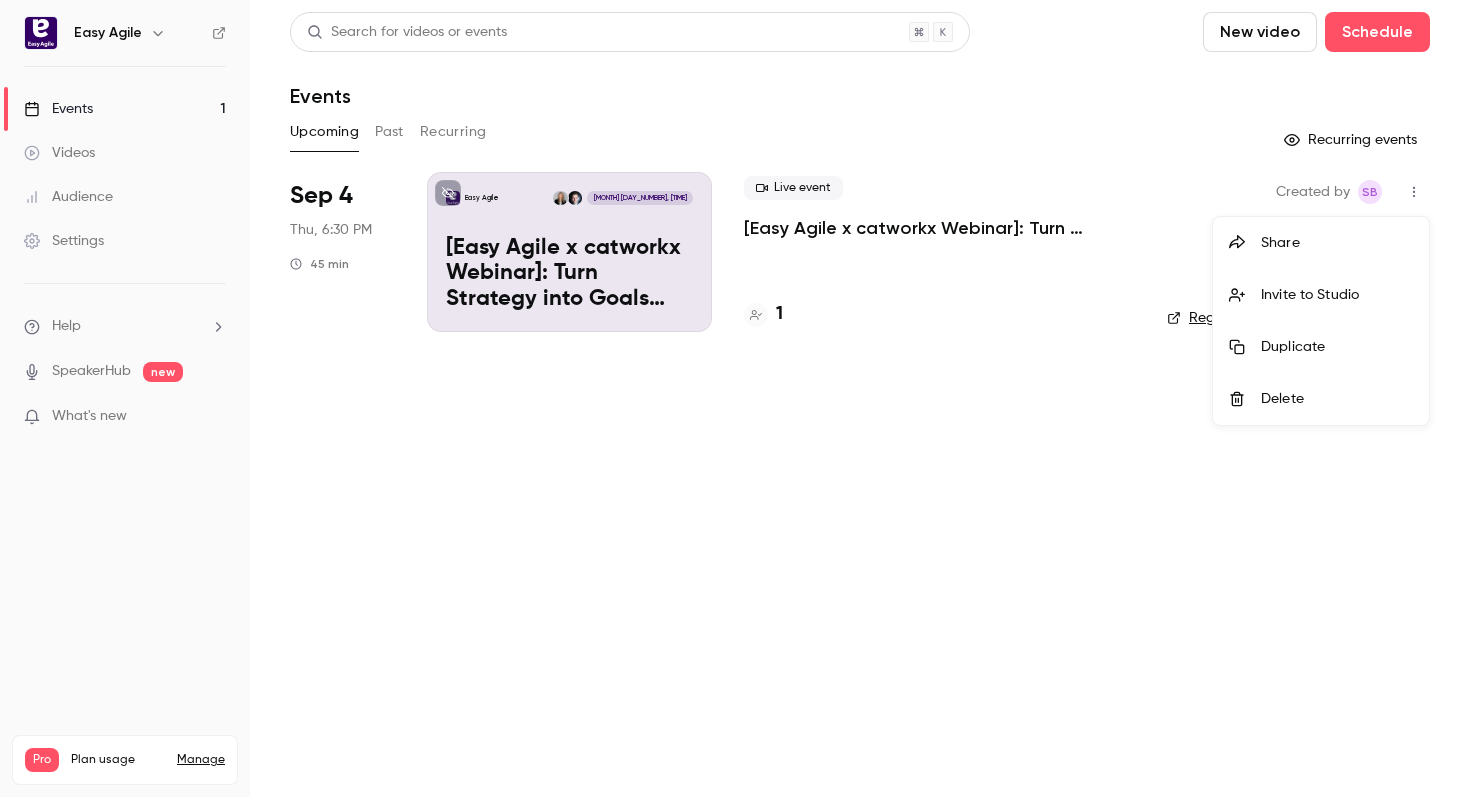 click at bounding box center [735, 398] 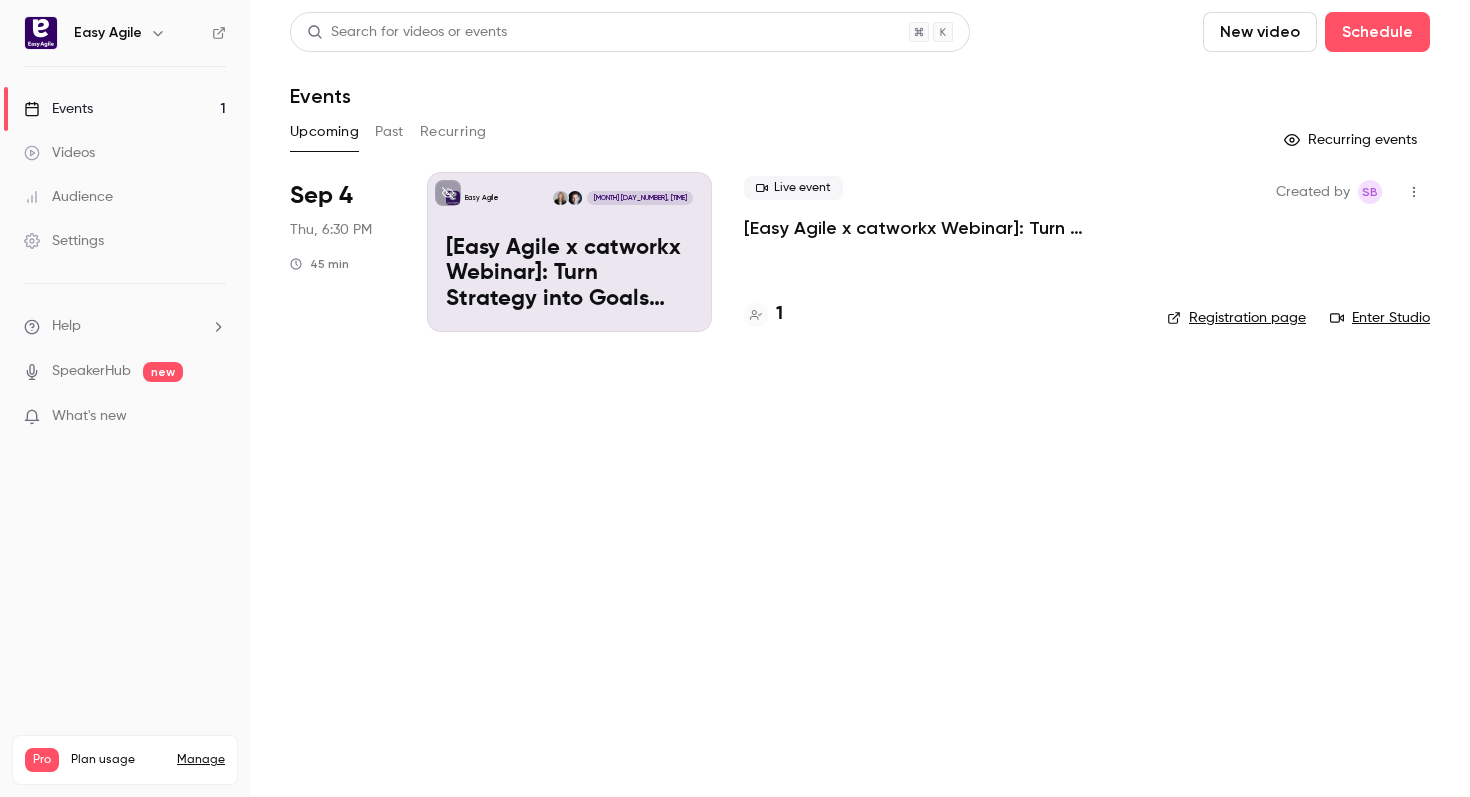 click on "[Easy Agile x catworkx Webinar]: Turn Strategy into Goals That Get Delivered" at bounding box center [939, 228] 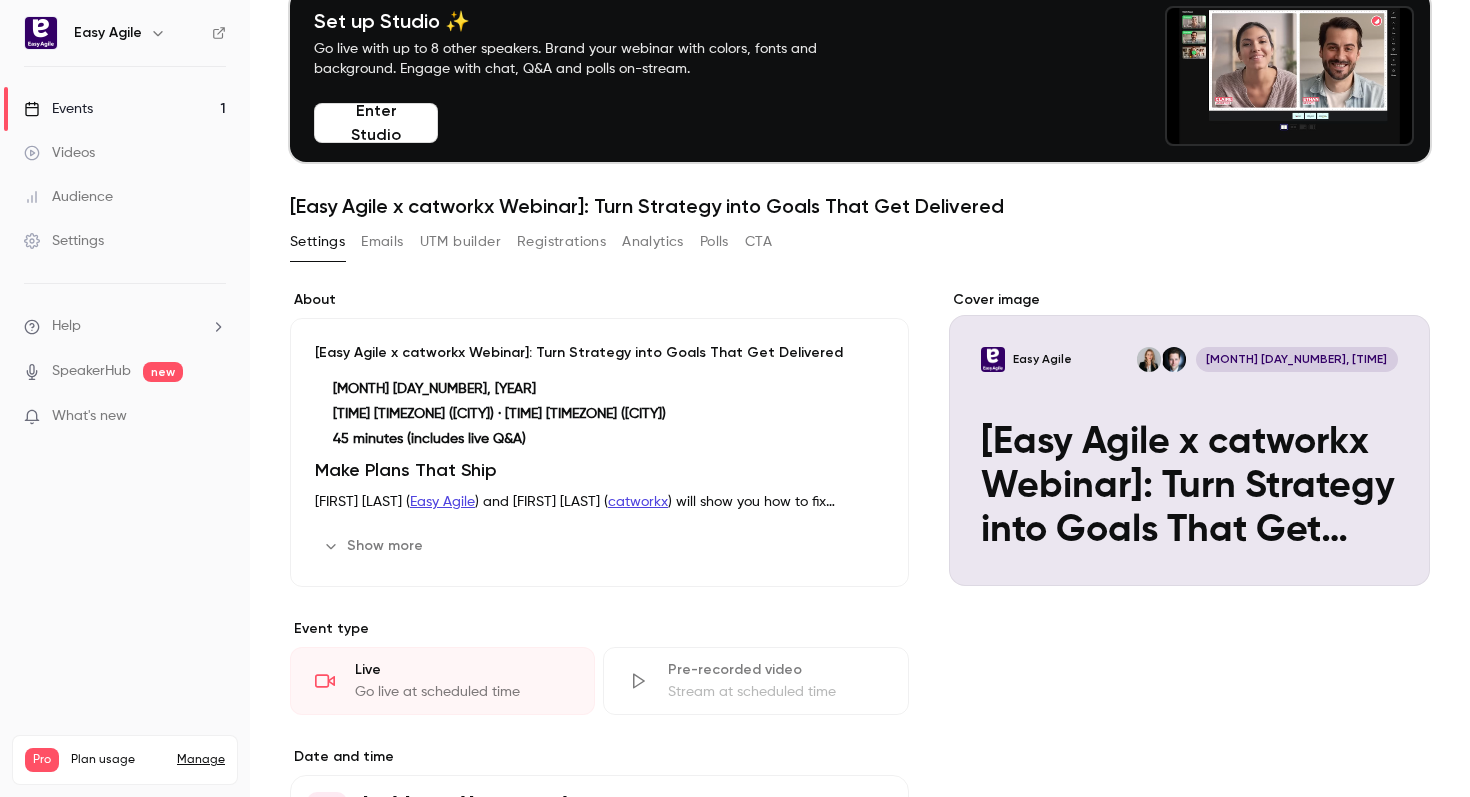 scroll, scrollTop: 106, scrollLeft: 0, axis: vertical 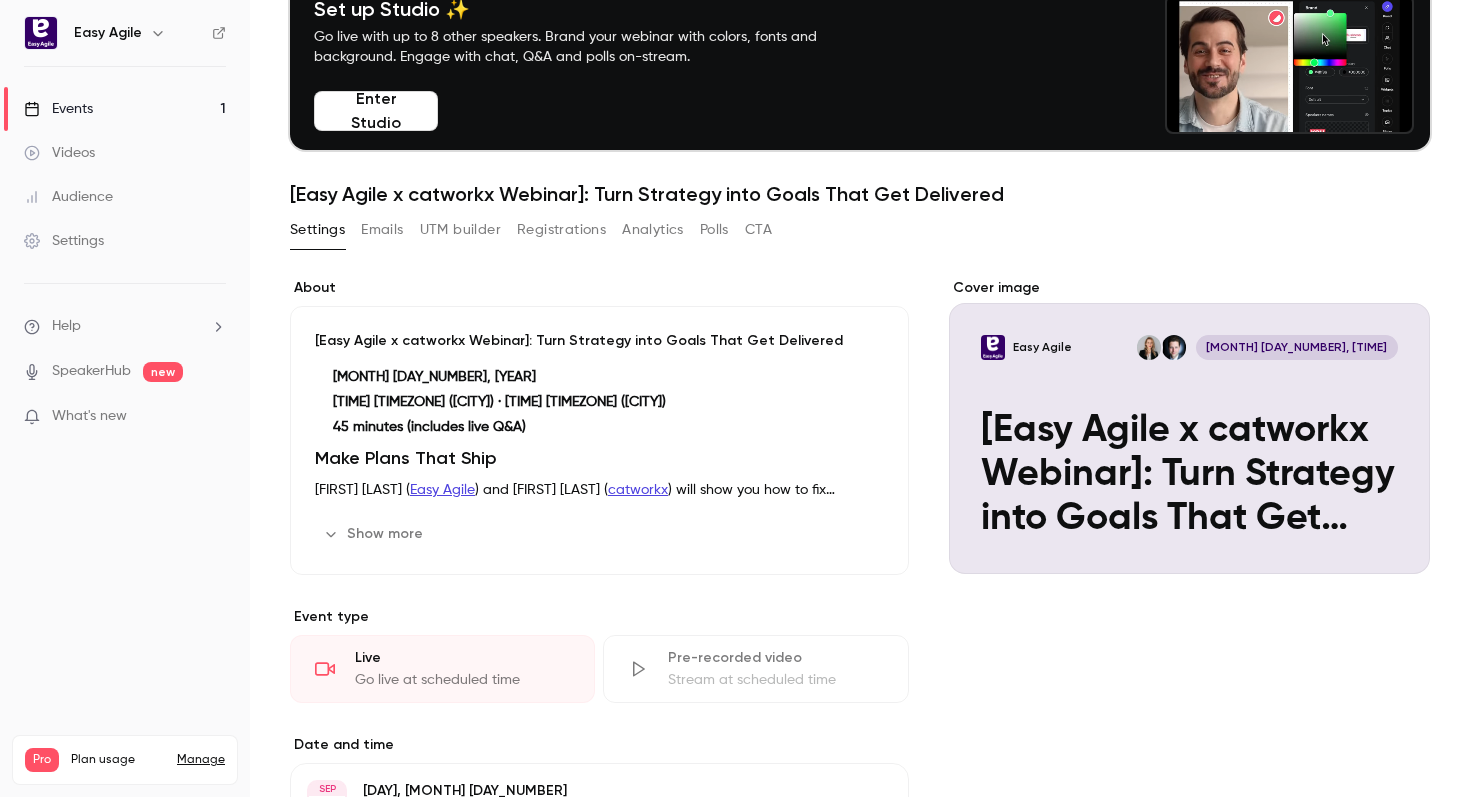 click 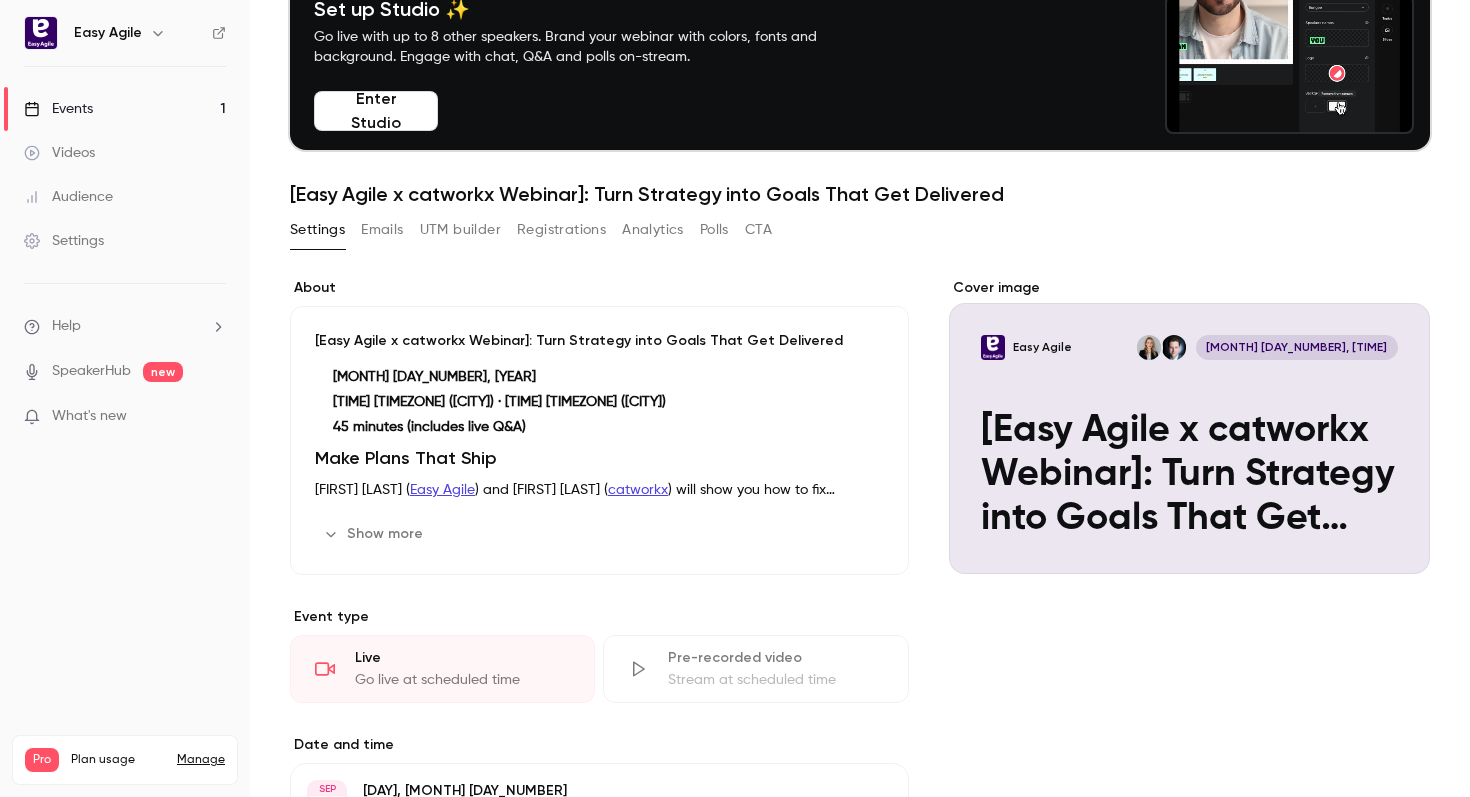 click 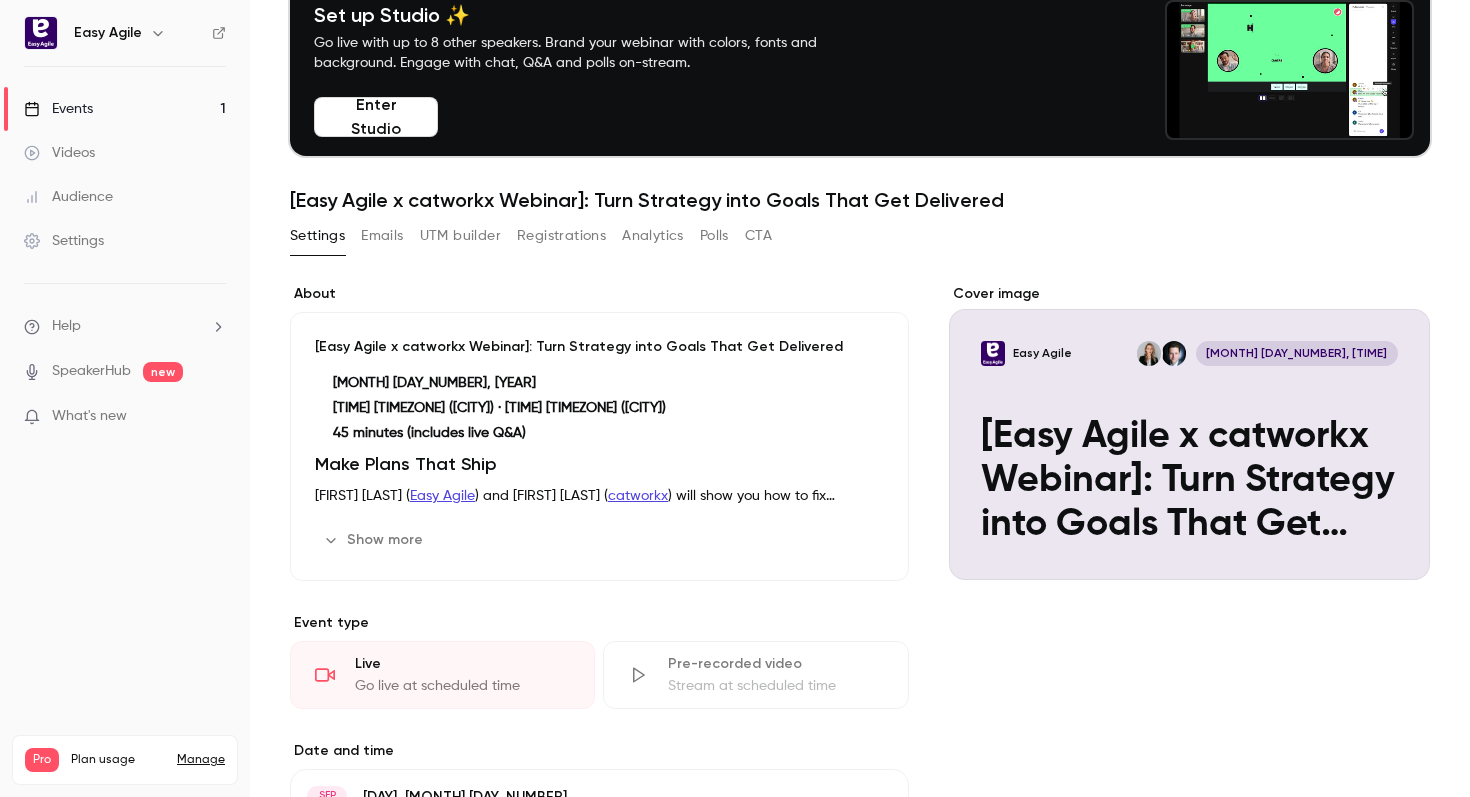 scroll, scrollTop: 0, scrollLeft: 0, axis: both 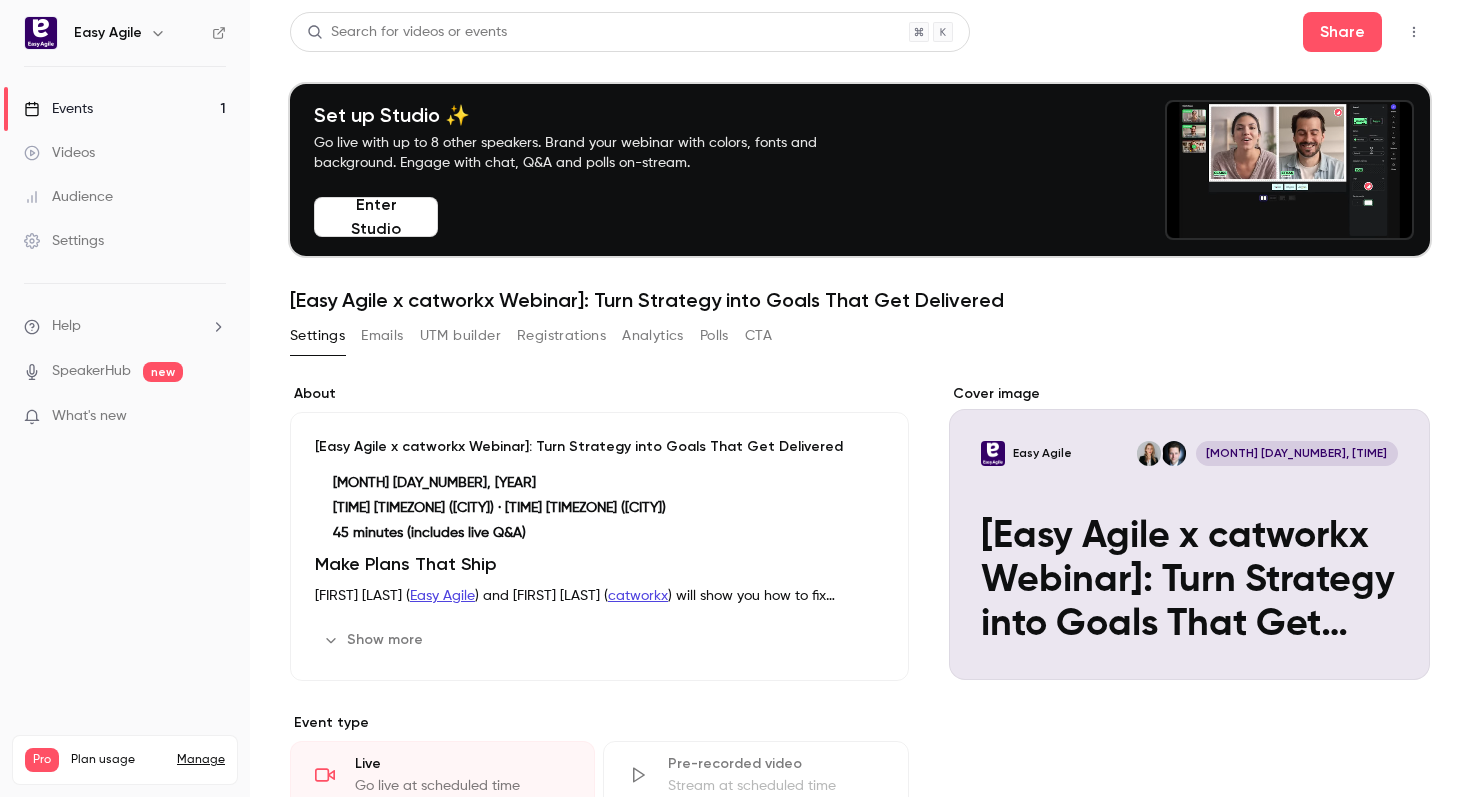 click on "Show more" at bounding box center [375, 640] 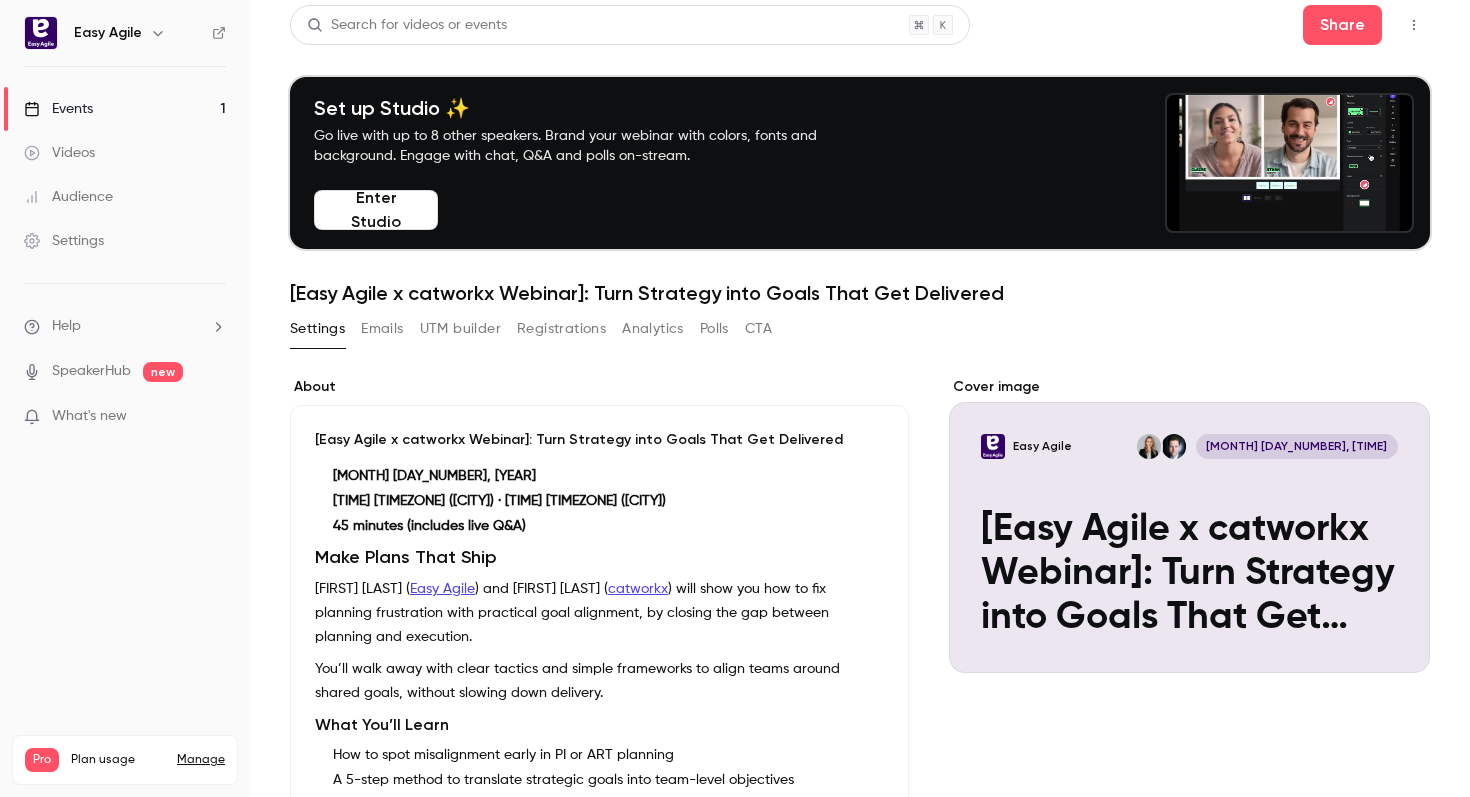 scroll, scrollTop: 0, scrollLeft: 0, axis: both 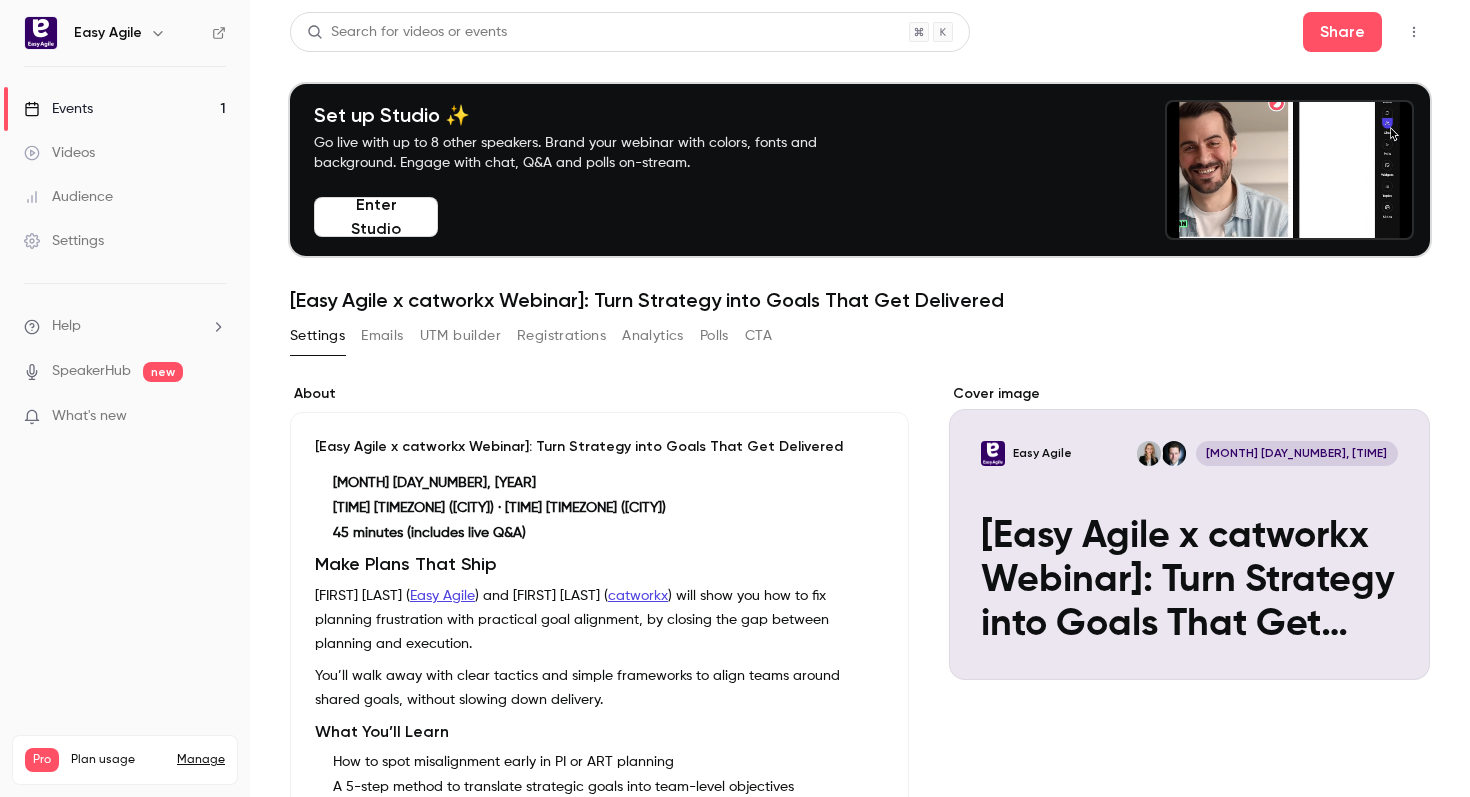 click on "Emails" at bounding box center (382, 336) 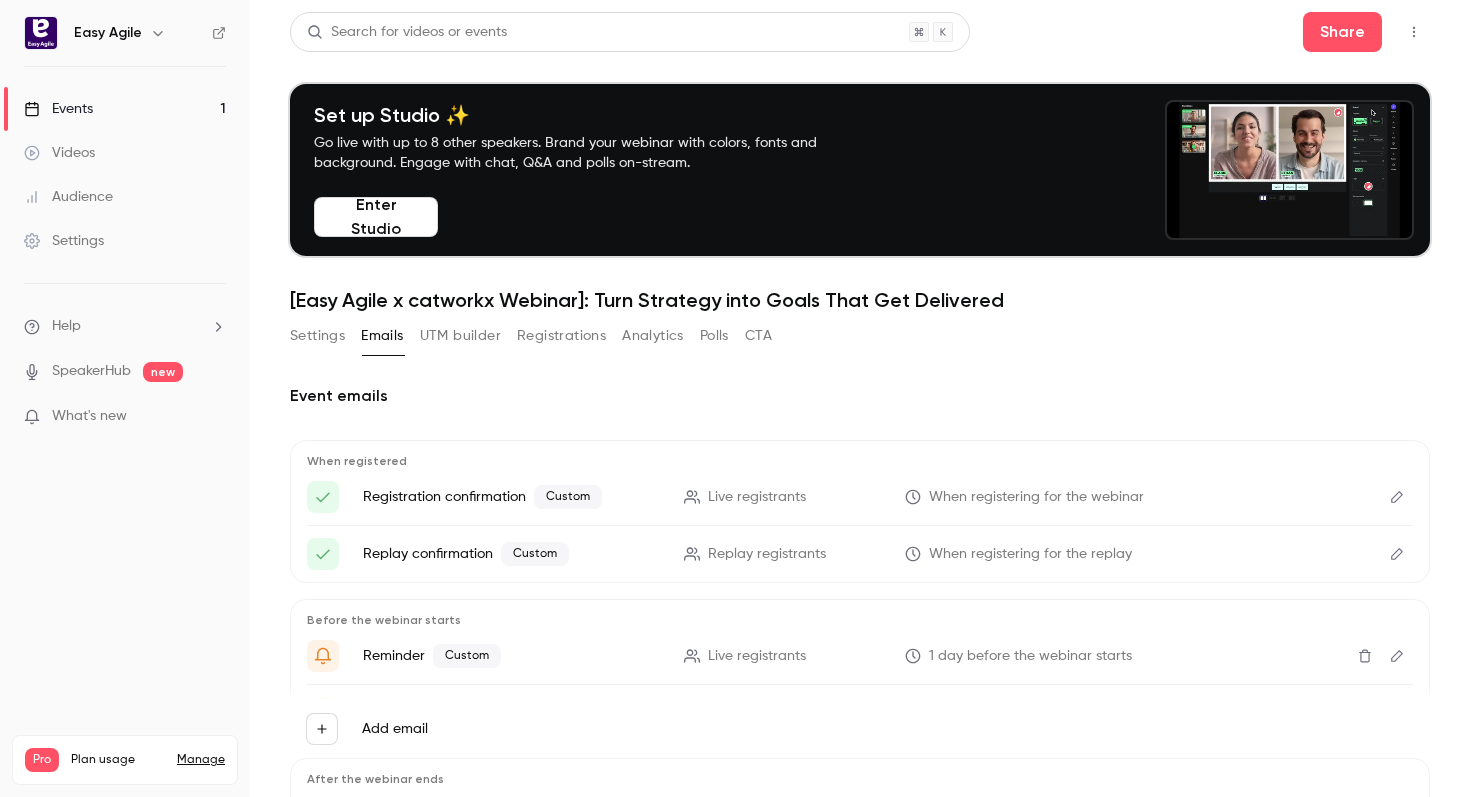 click on "Settings" at bounding box center (317, 336) 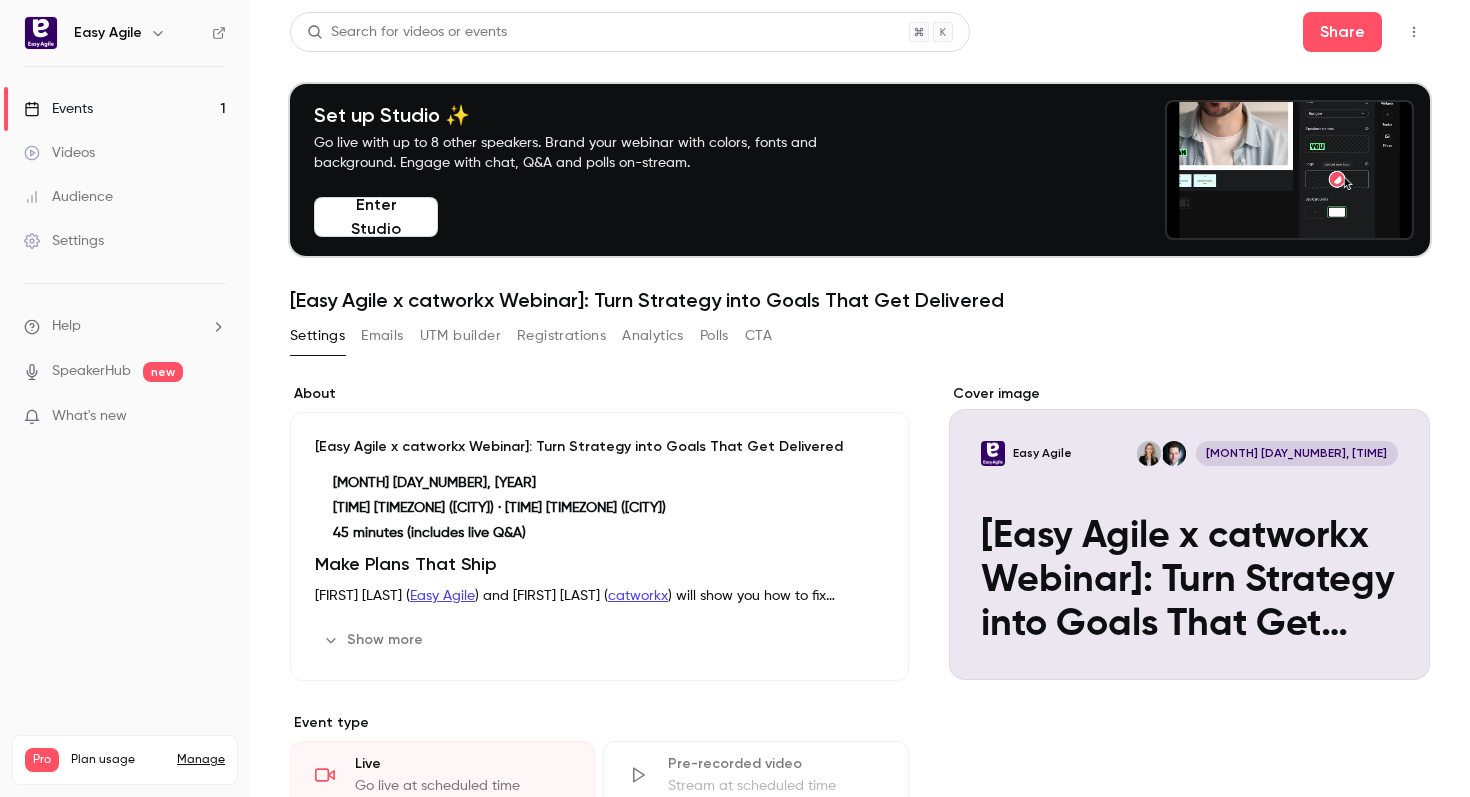click 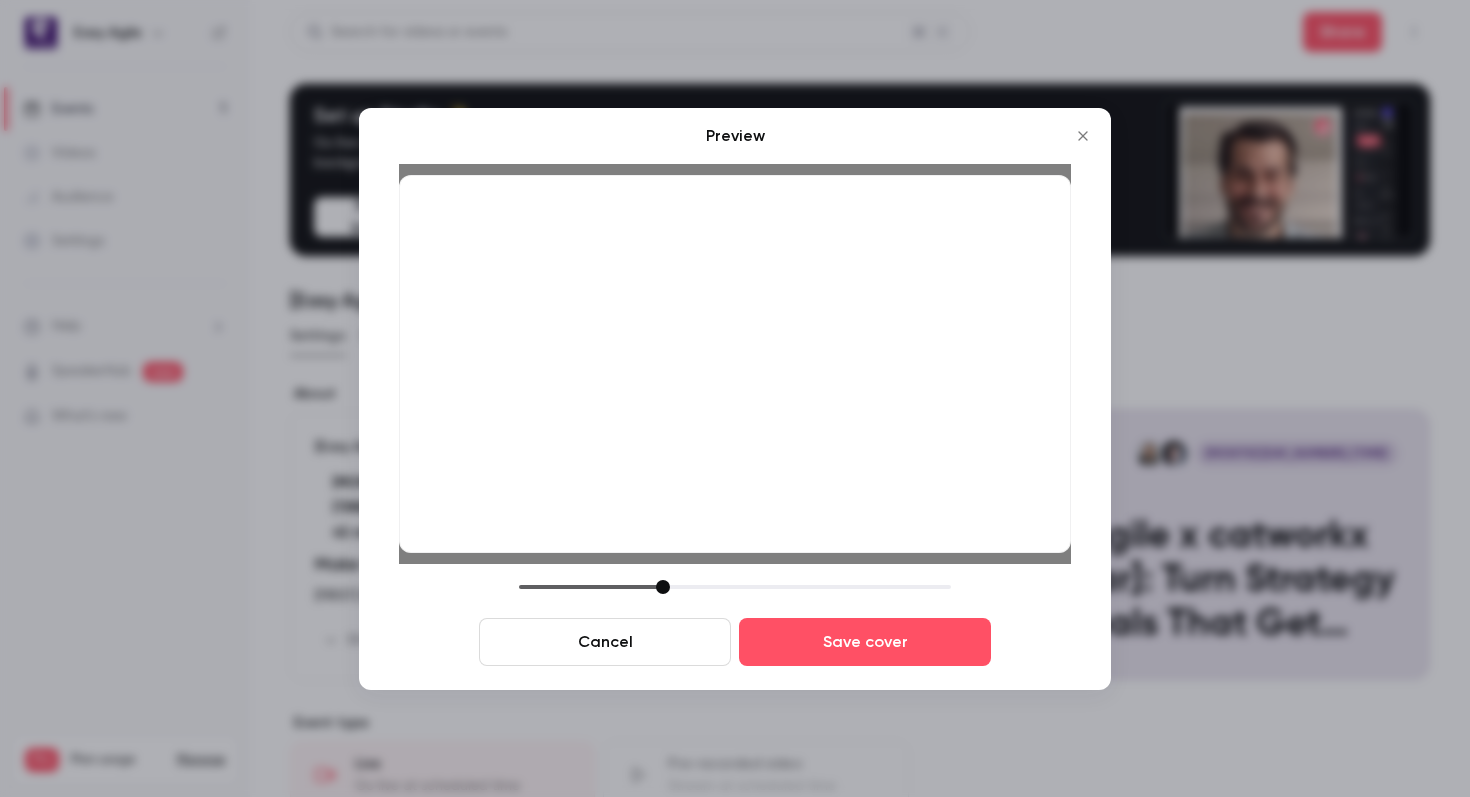 drag, startPoint x: 663, startPoint y: 588, endPoint x: 664, endPoint y: 599, distance: 11.045361 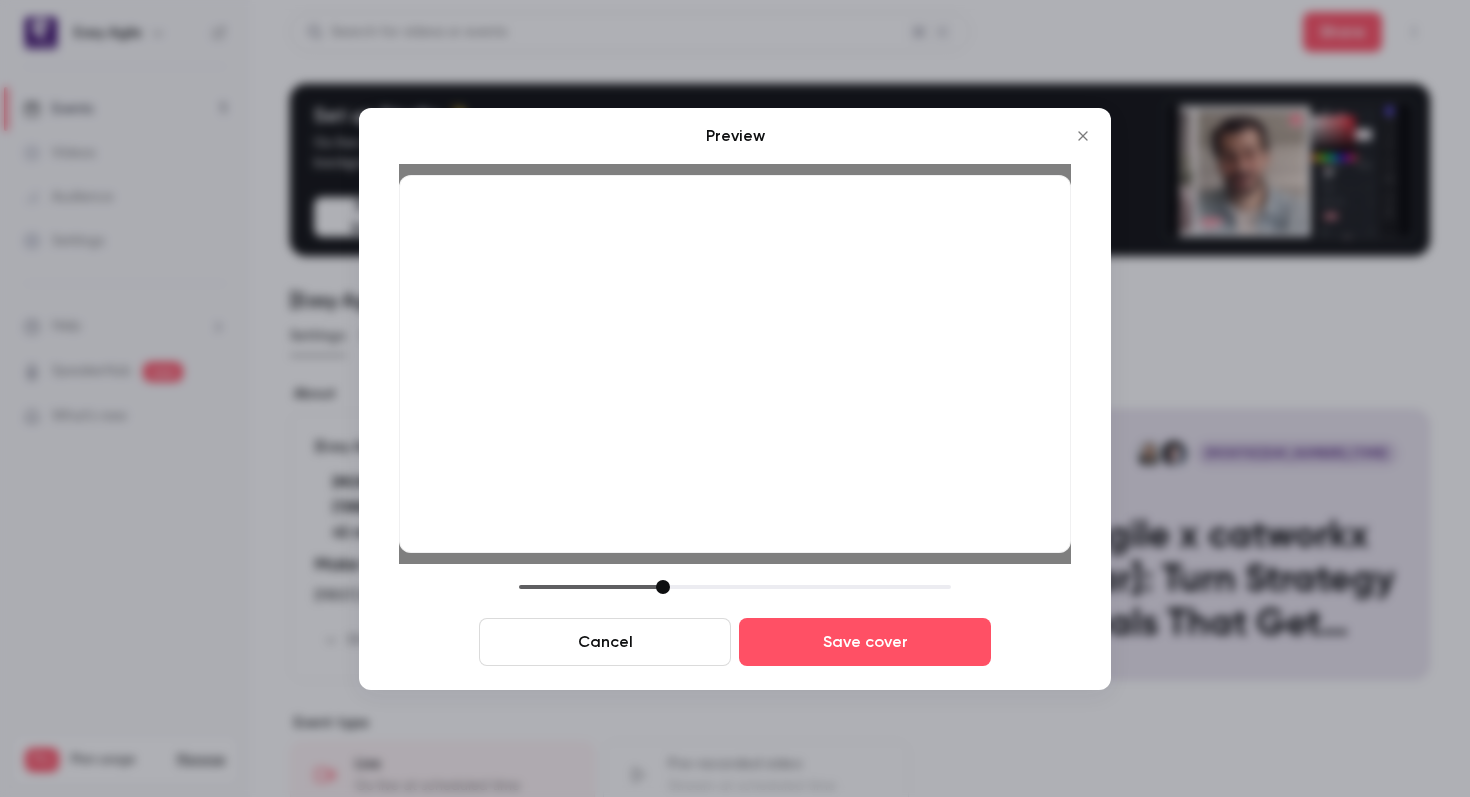 click on "Cancel Save cover" at bounding box center [735, 623] 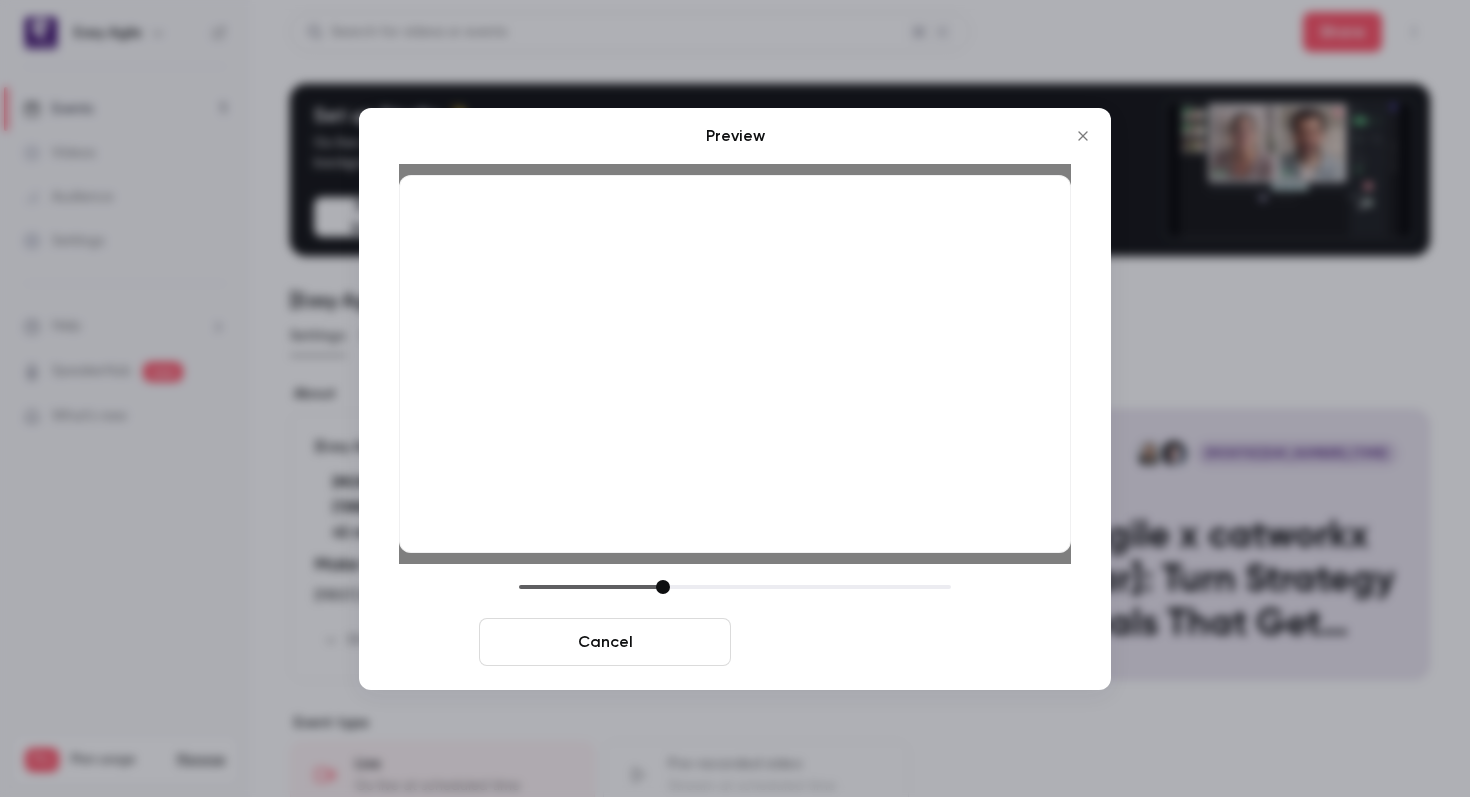 click on "Save cover" at bounding box center (865, 642) 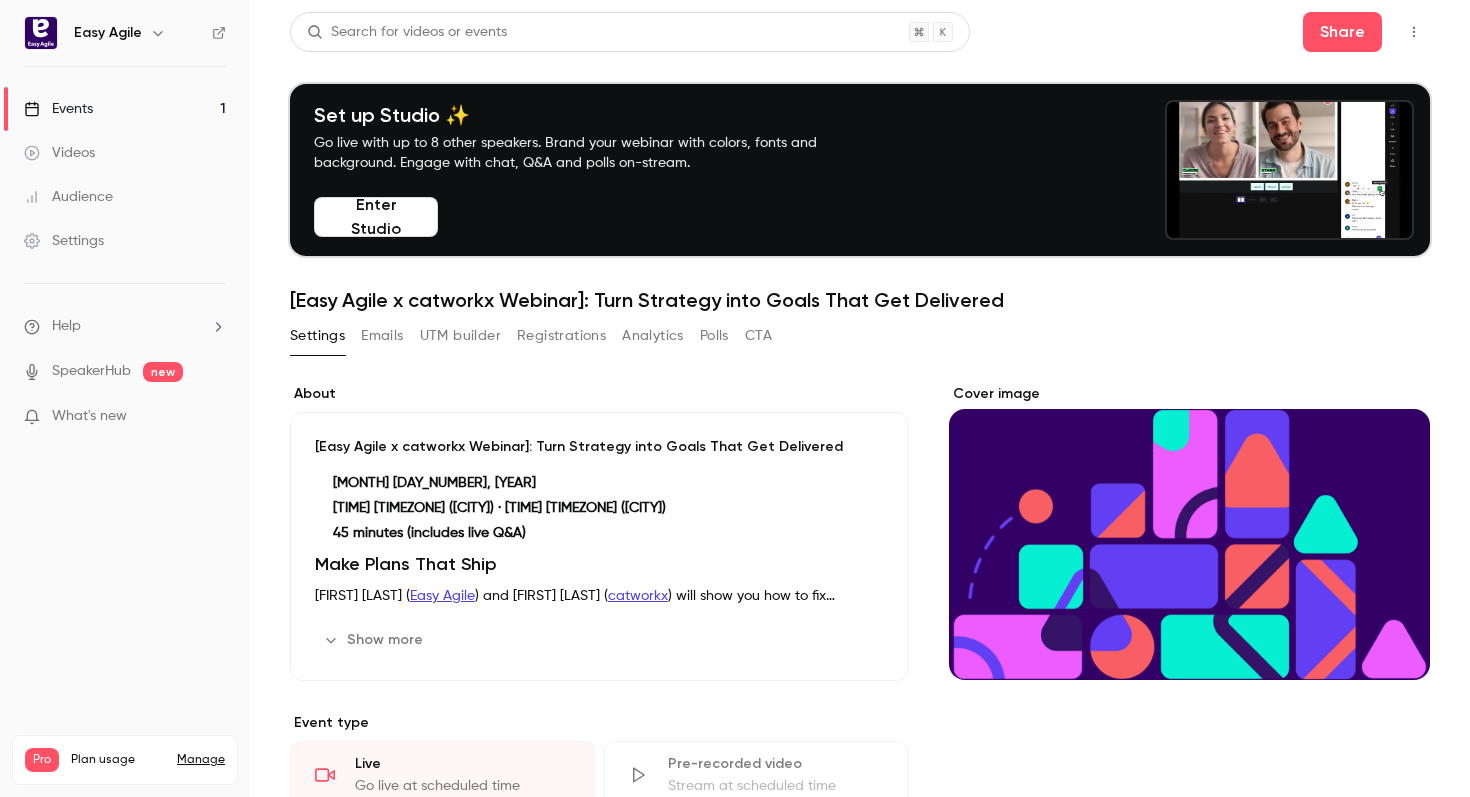type 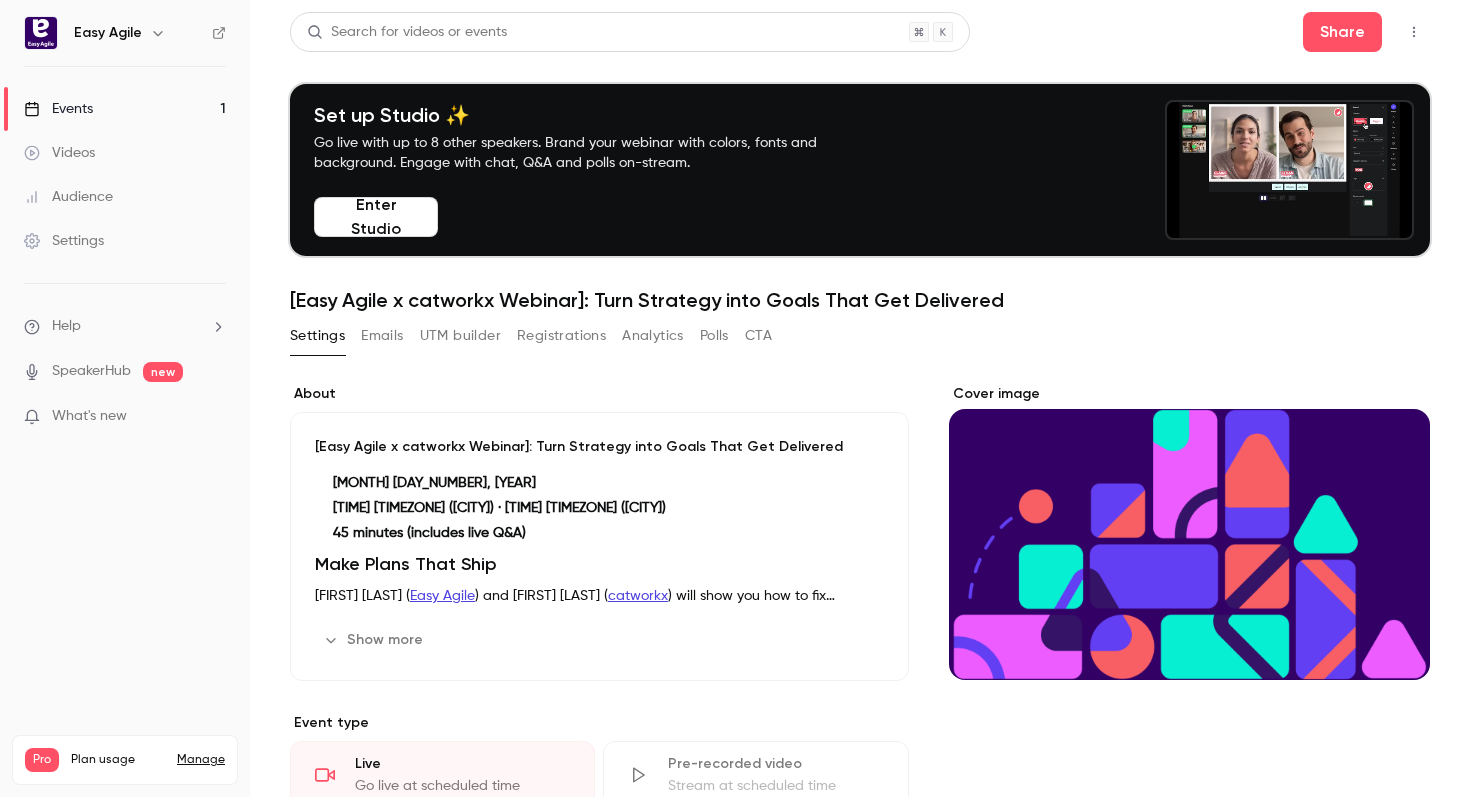 click 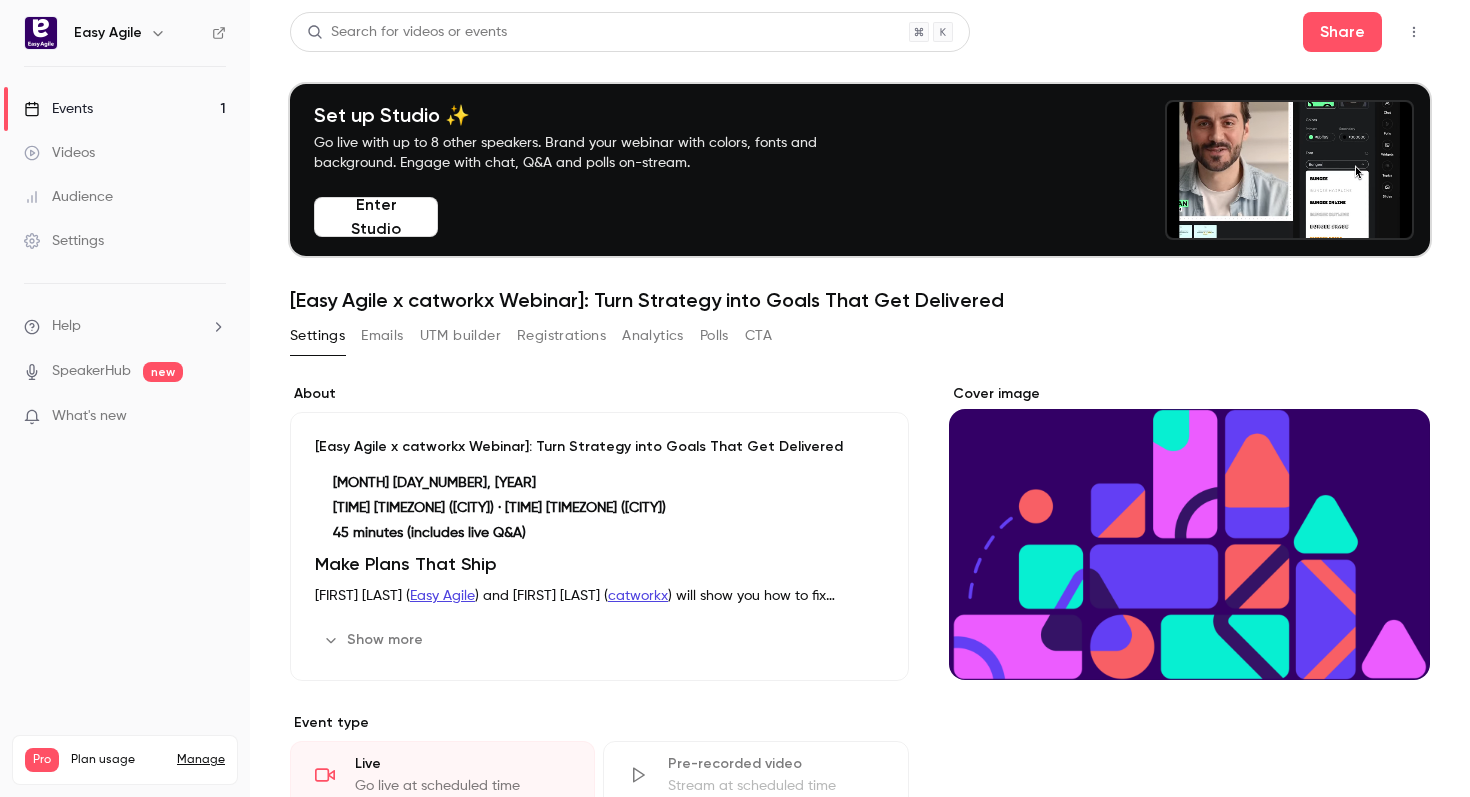 click at bounding box center (1189, 532) 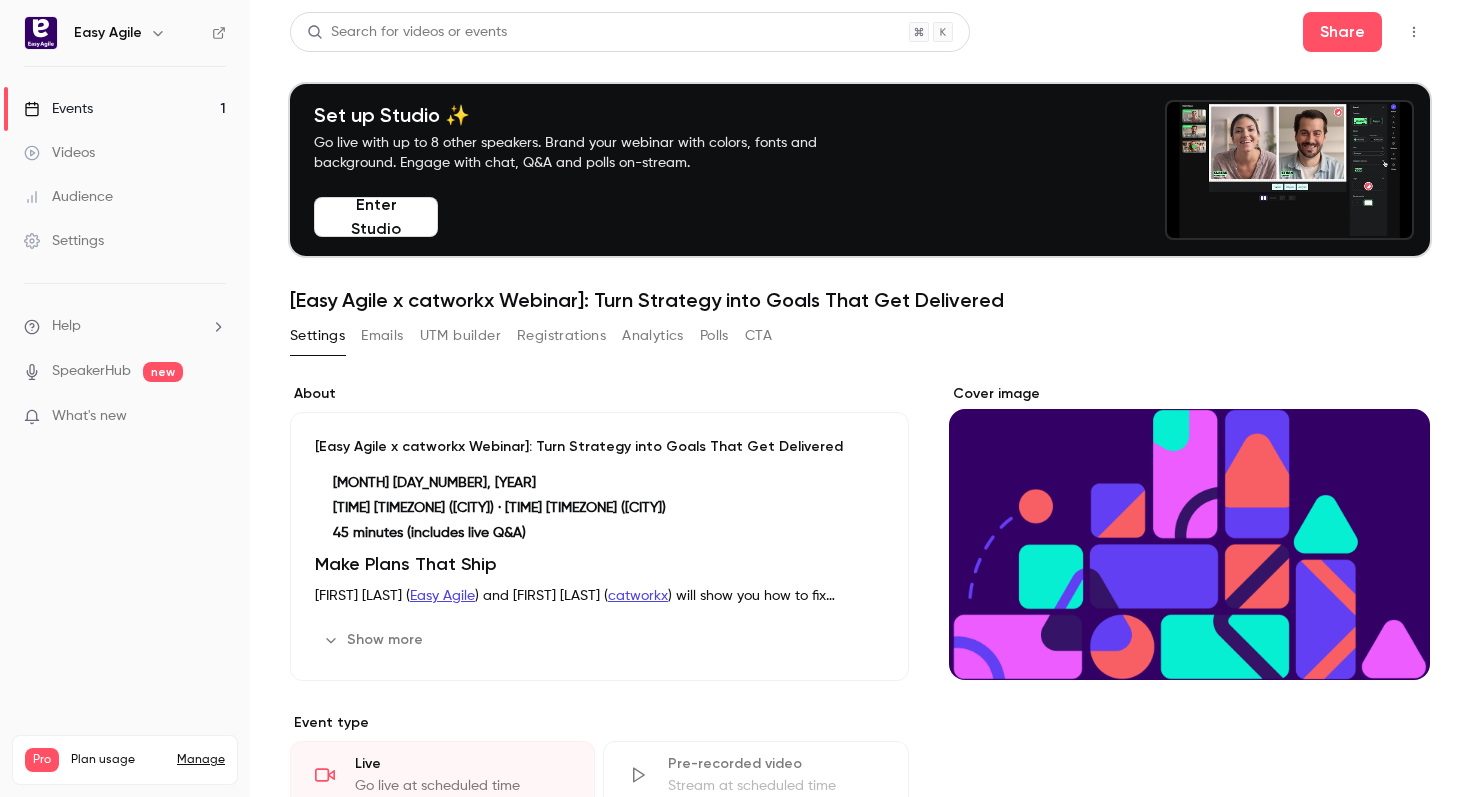 click at bounding box center [0, 0] 